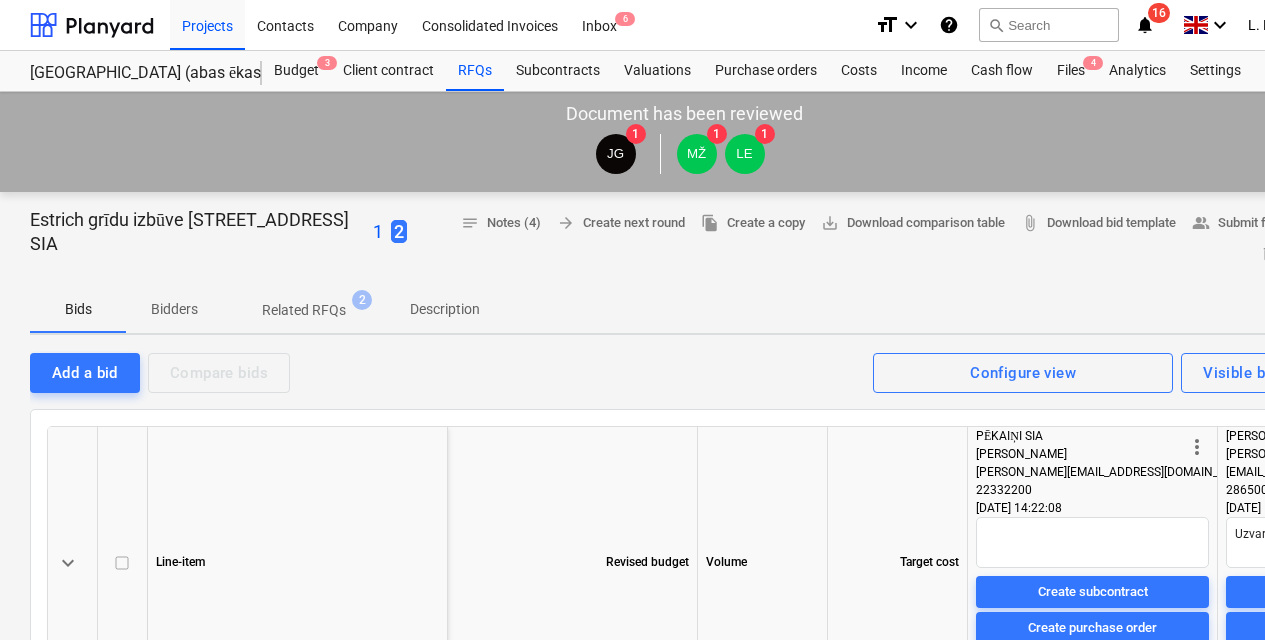 scroll, scrollTop: 0, scrollLeft: 0, axis: both 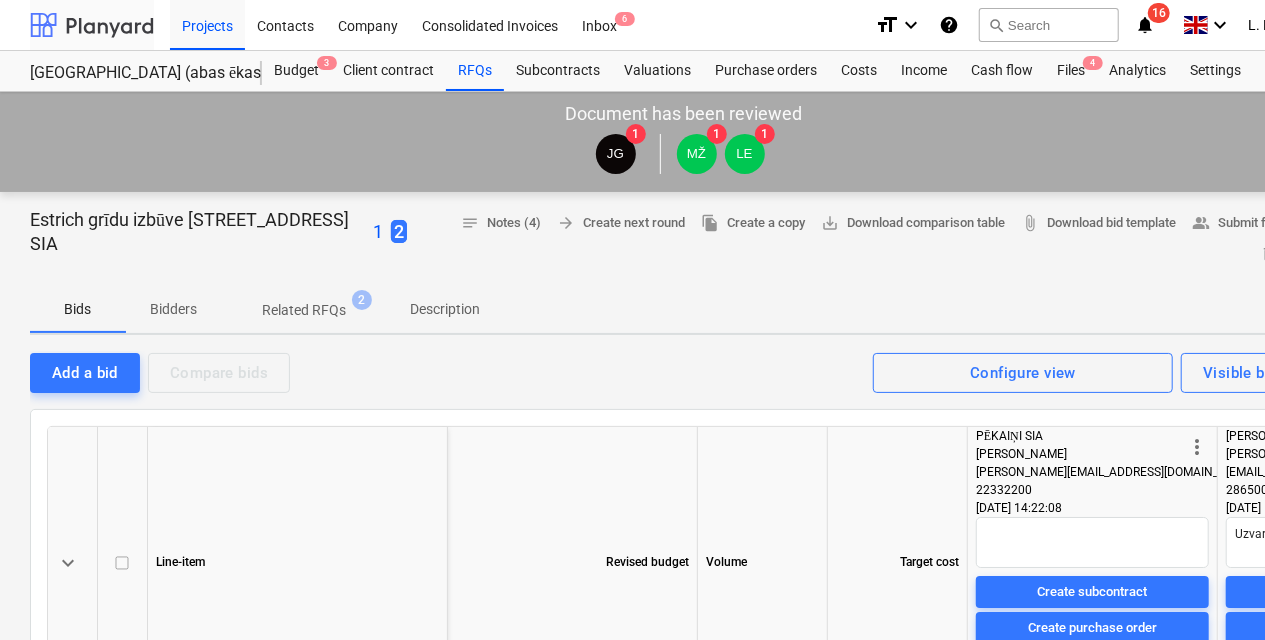 click at bounding box center (92, 25) 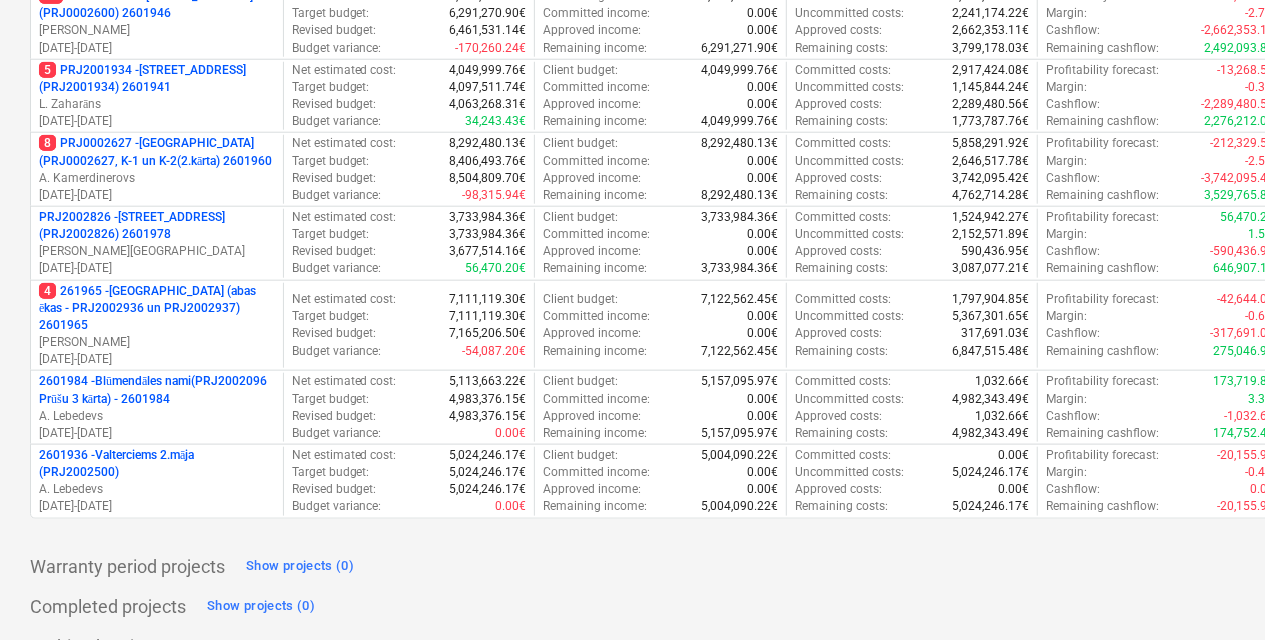 scroll, scrollTop: 944, scrollLeft: 0, axis: vertical 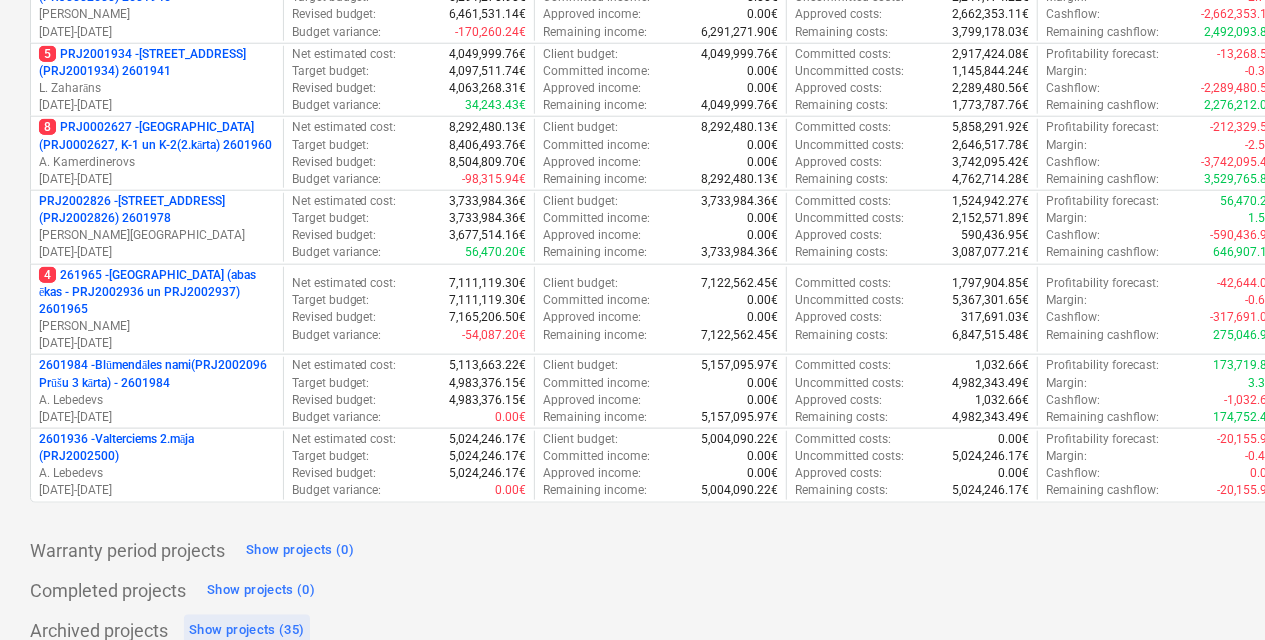click on "Show projects (35)" at bounding box center (247, 630) 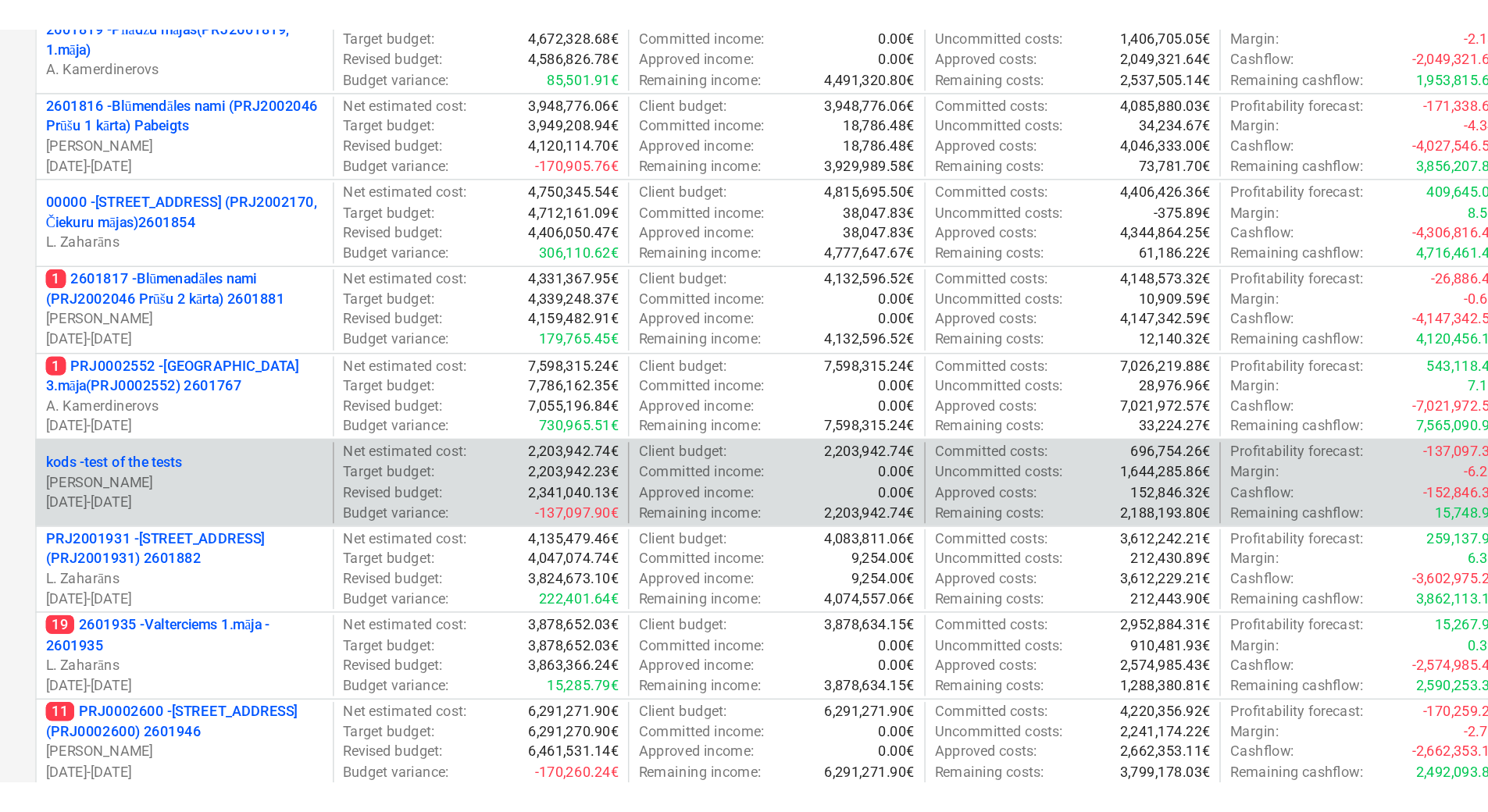 scroll, scrollTop: 0, scrollLeft: 0, axis: both 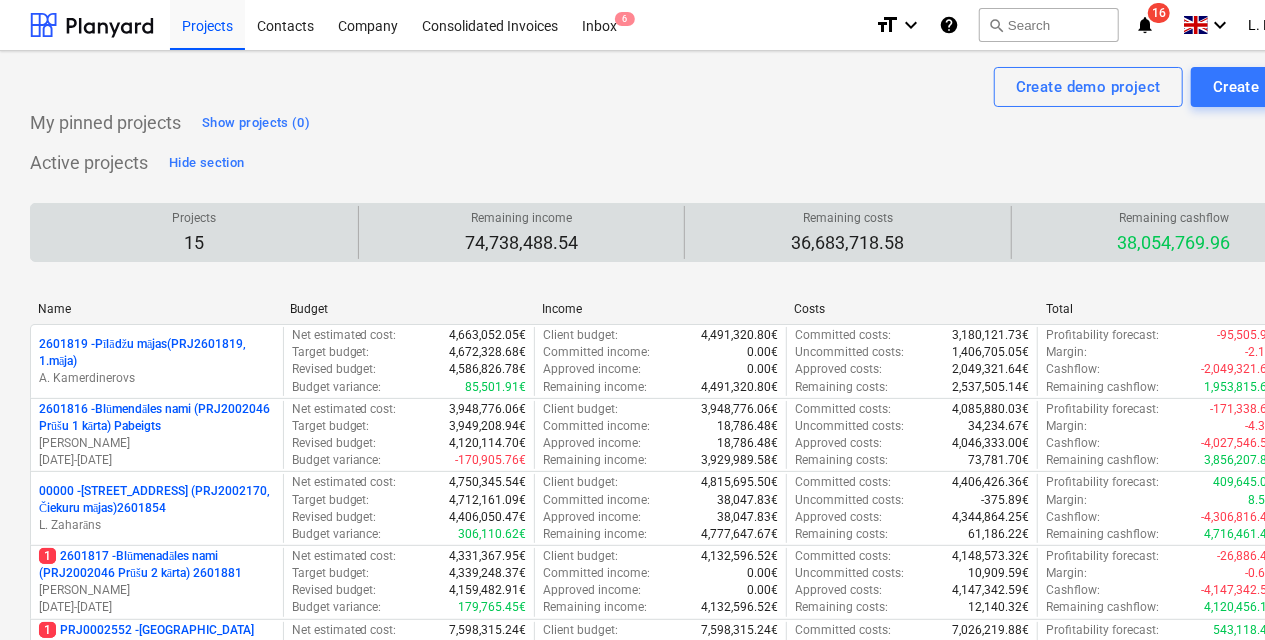 click on "15" at bounding box center (194, 243) 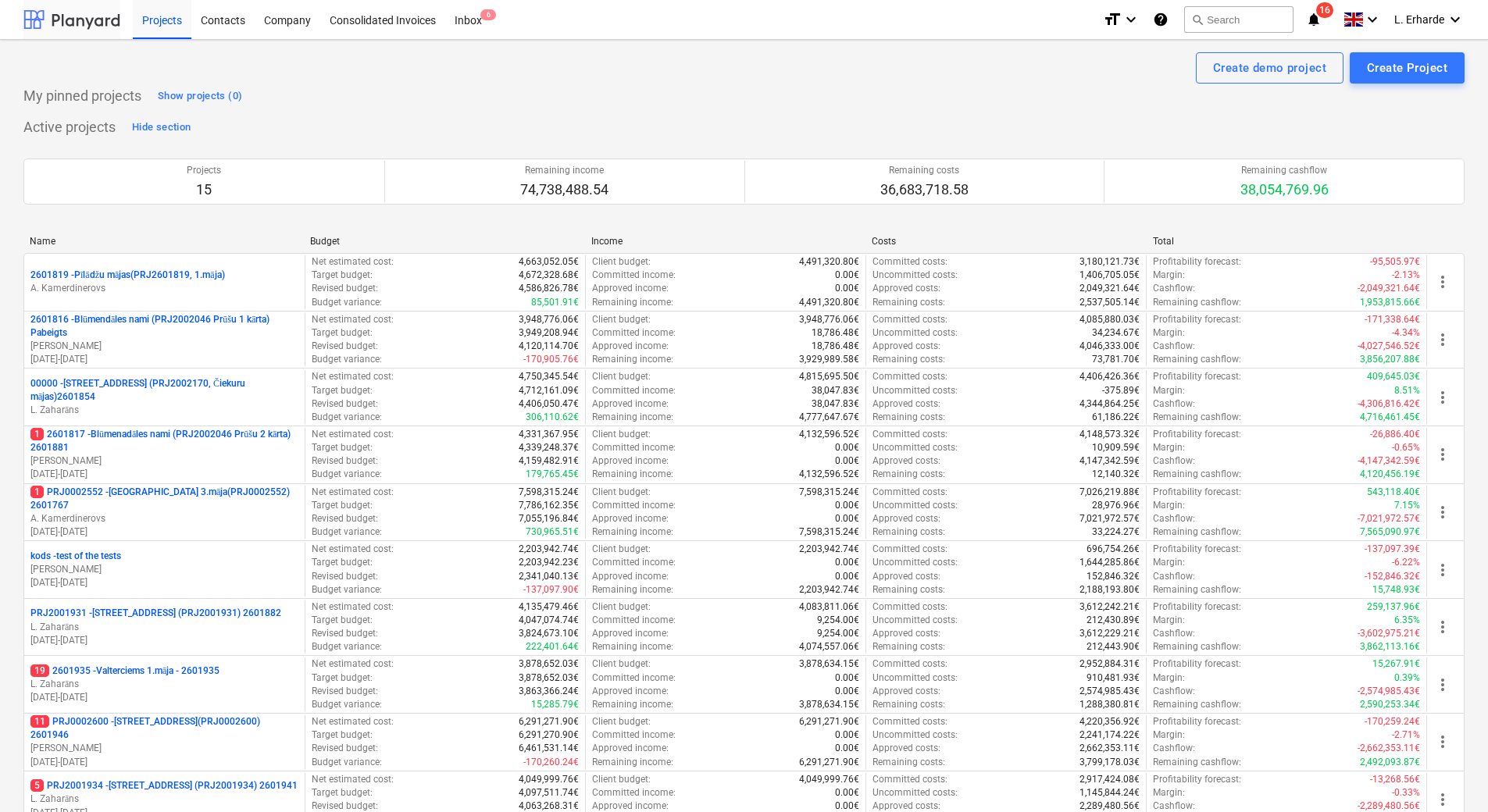 click at bounding box center [72, 20] 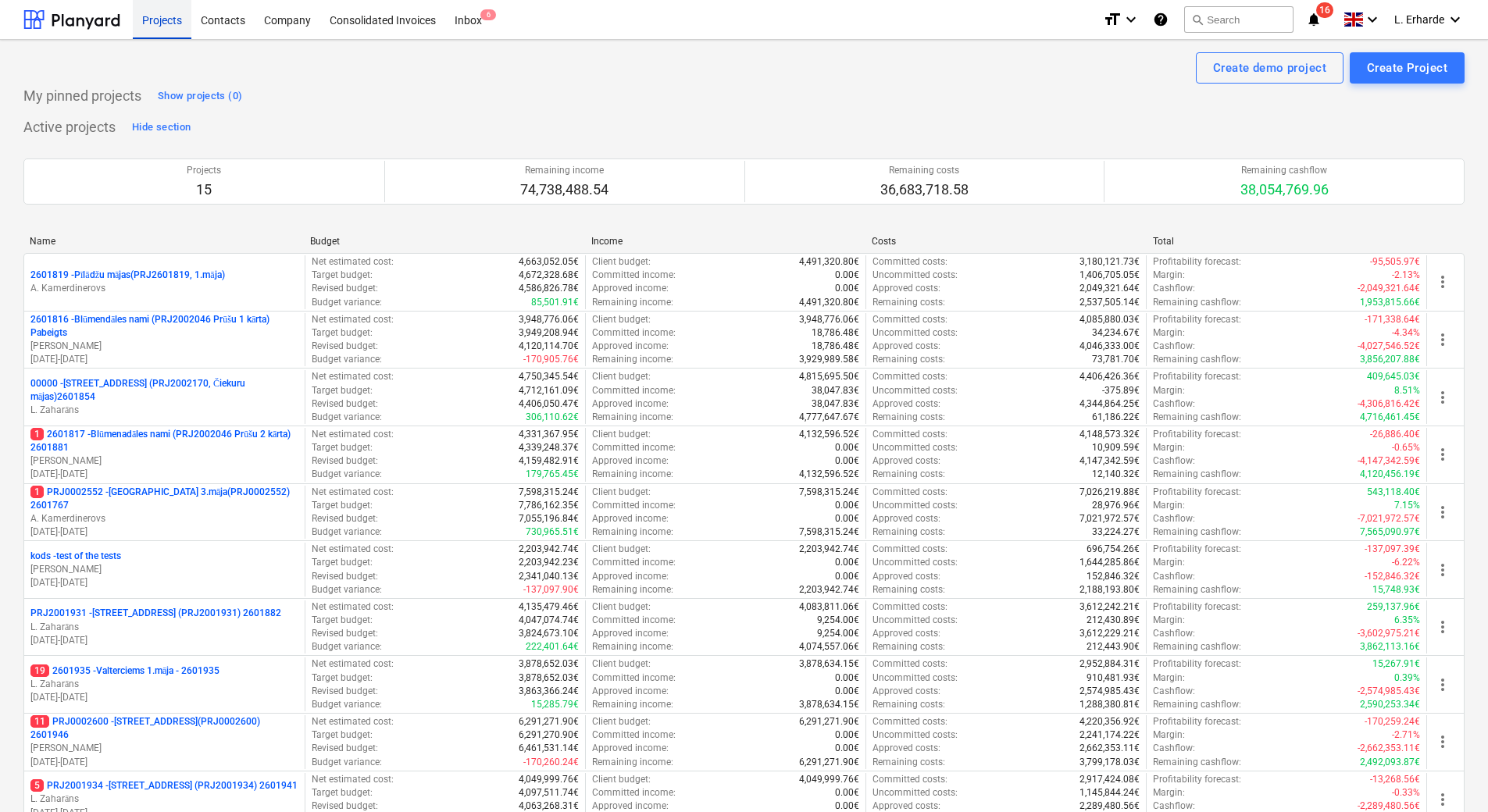 click on "Projects" at bounding box center [162, 19] 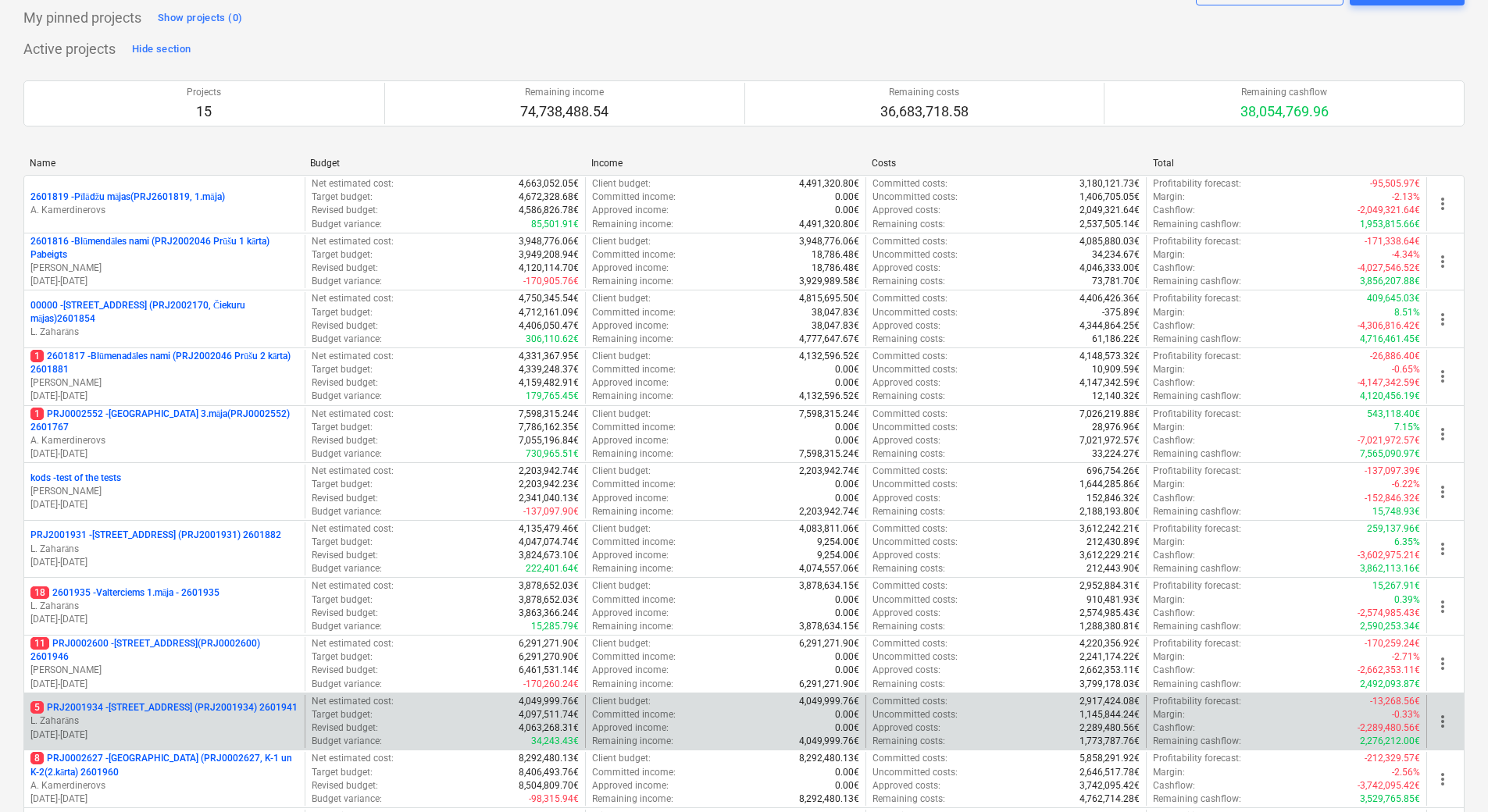 scroll, scrollTop: 0, scrollLeft: 0, axis: both 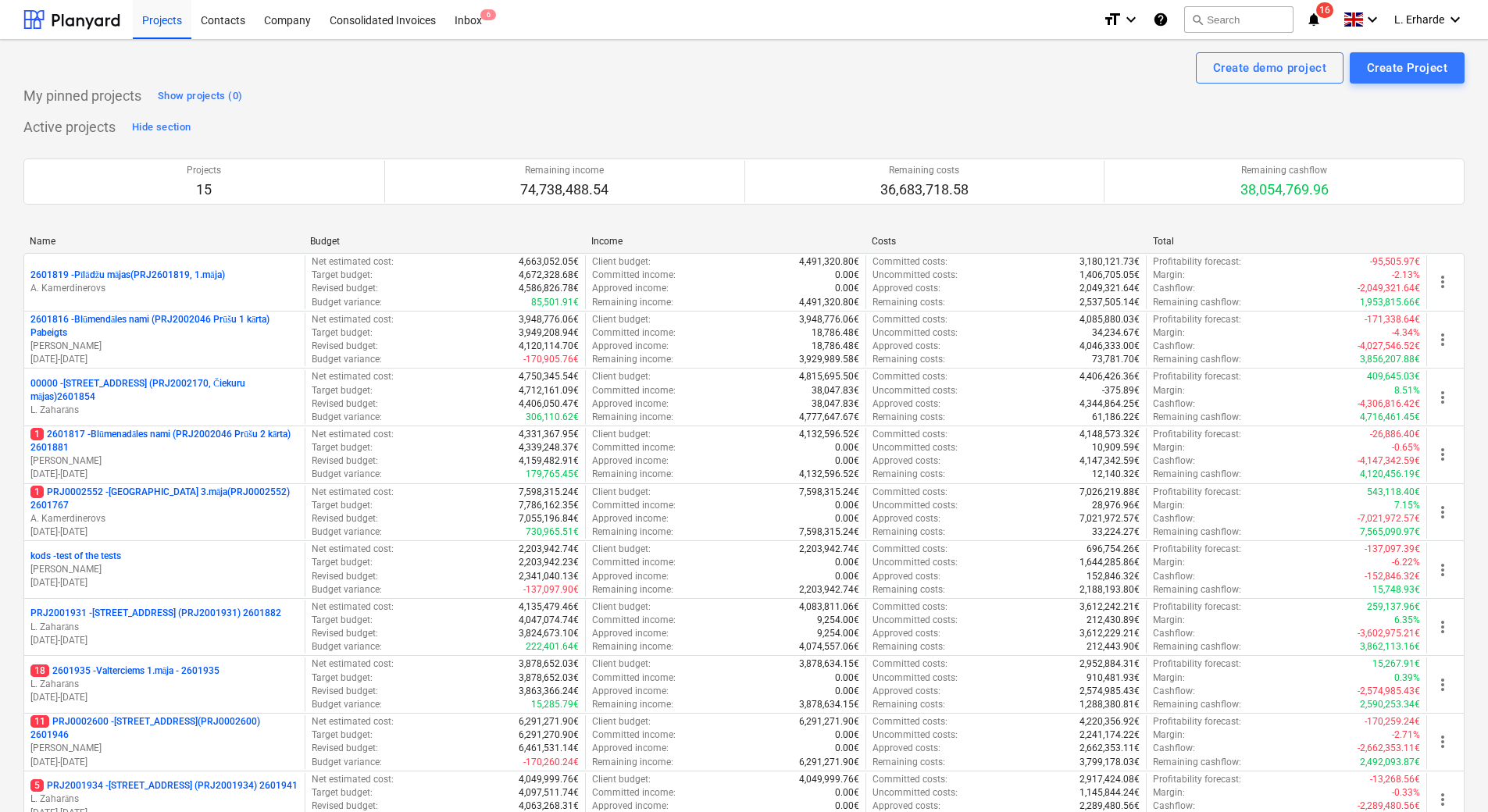 click on "notifications" at bounding box center [1314, 20] 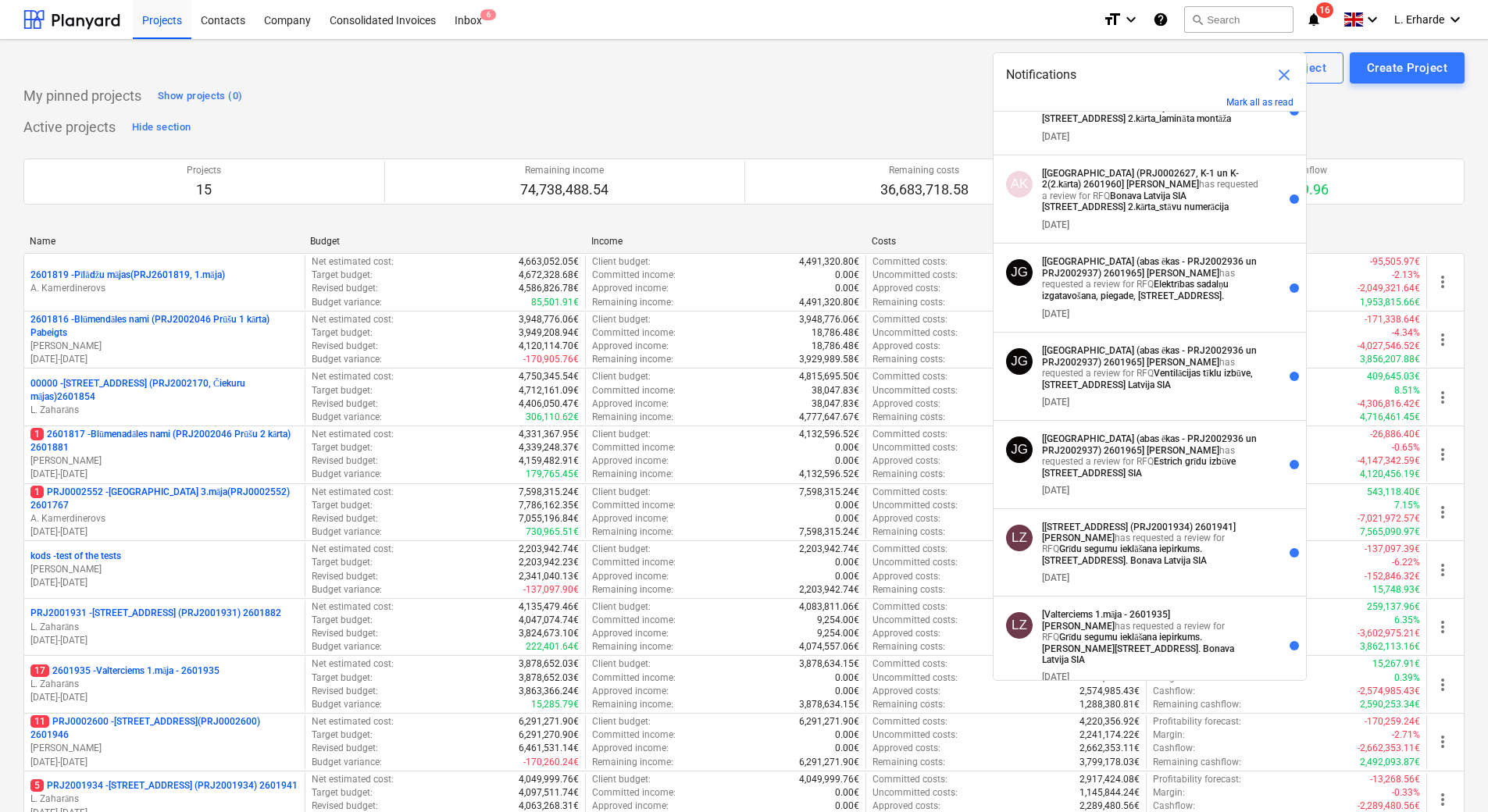 scroll, scrollTop: 840, scrollLeft: 0, axis: vertical 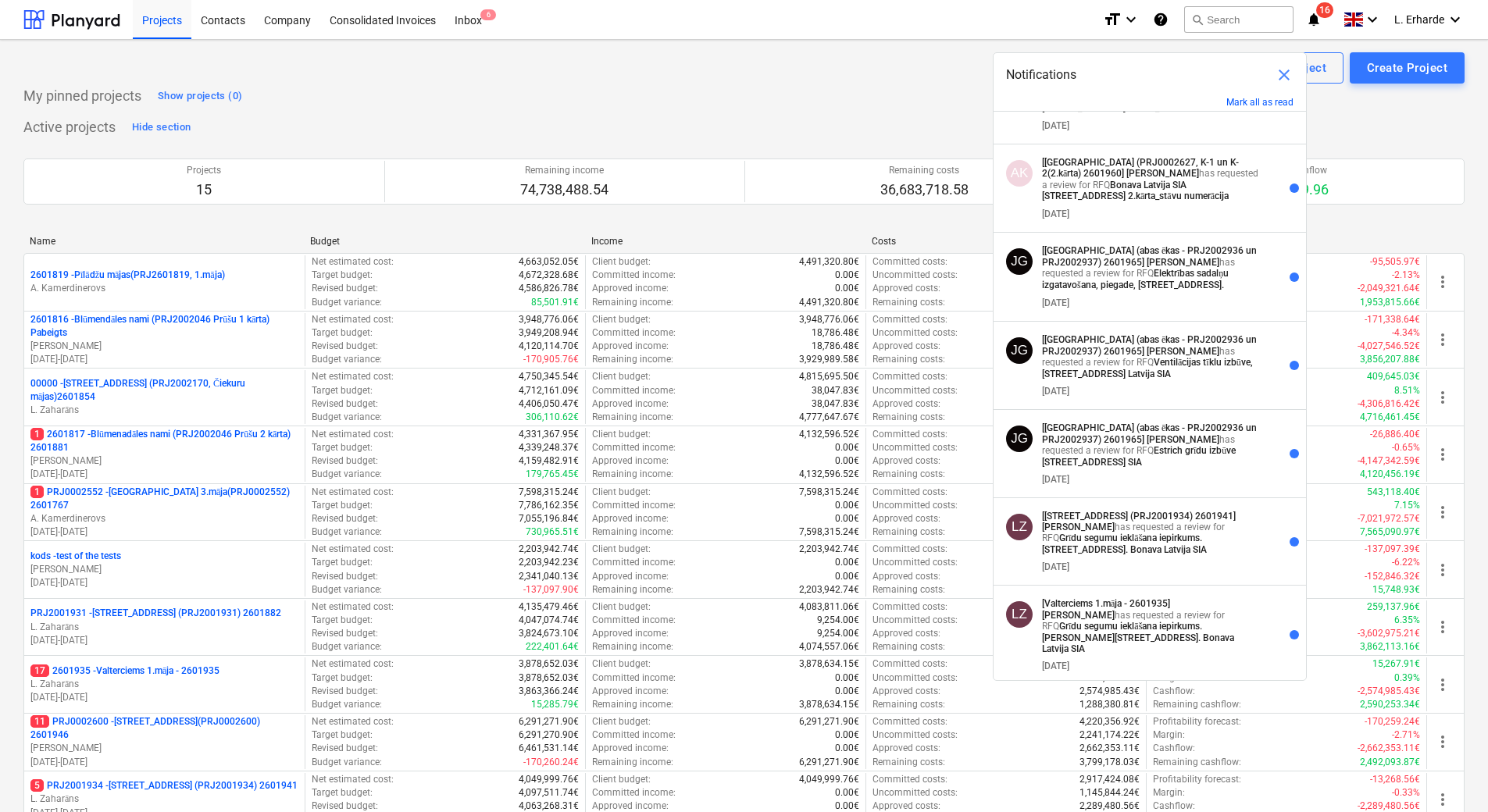 click on "Create demo project Create Project" at bounding box center [744, 68] 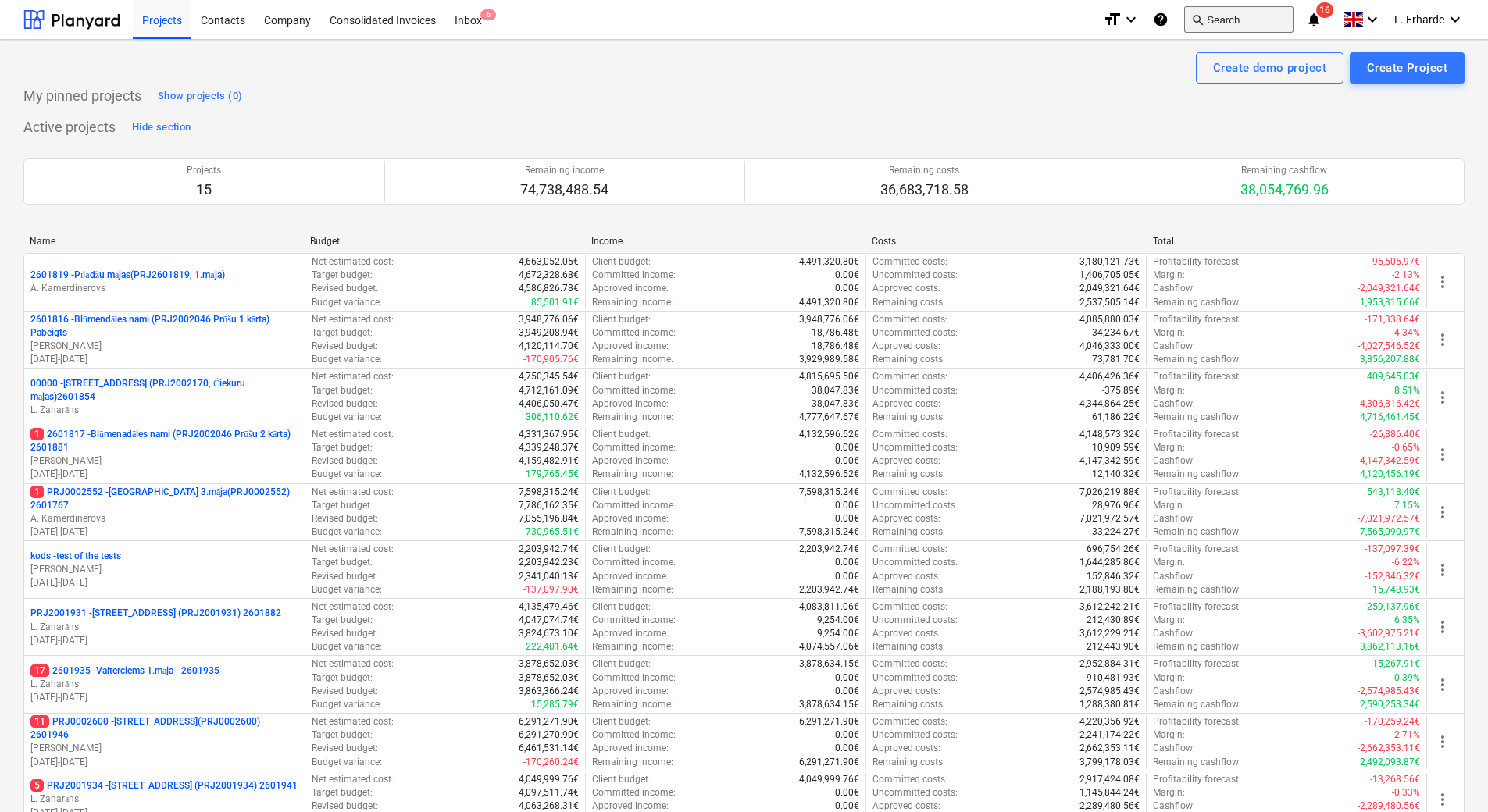click on "search Search" at bounding box center (1239, 20) 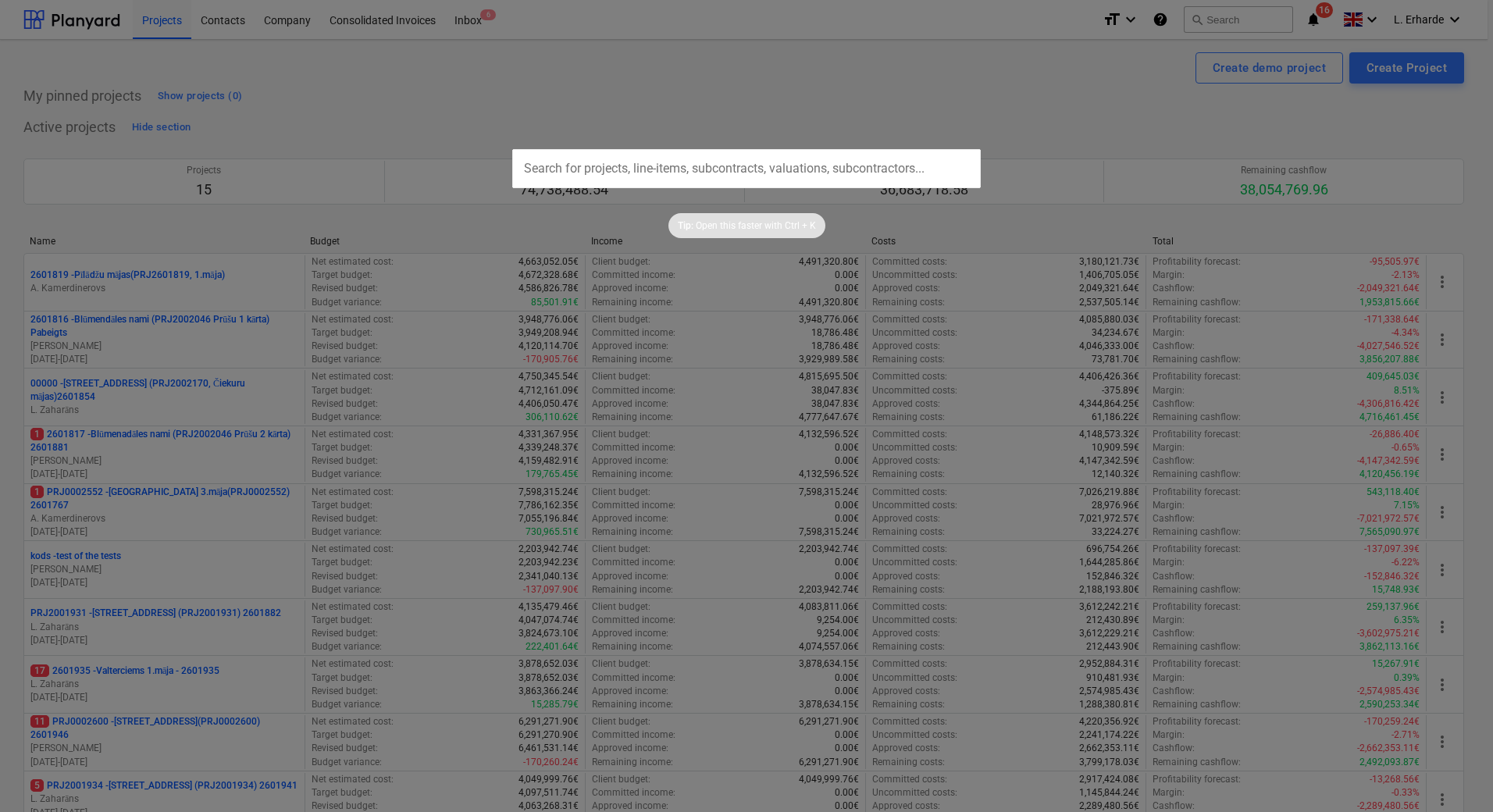 drag, startPoint x: 850, startPoint y: 158, endPoint x: 872, endPoint y: 157, distance: 22.022716 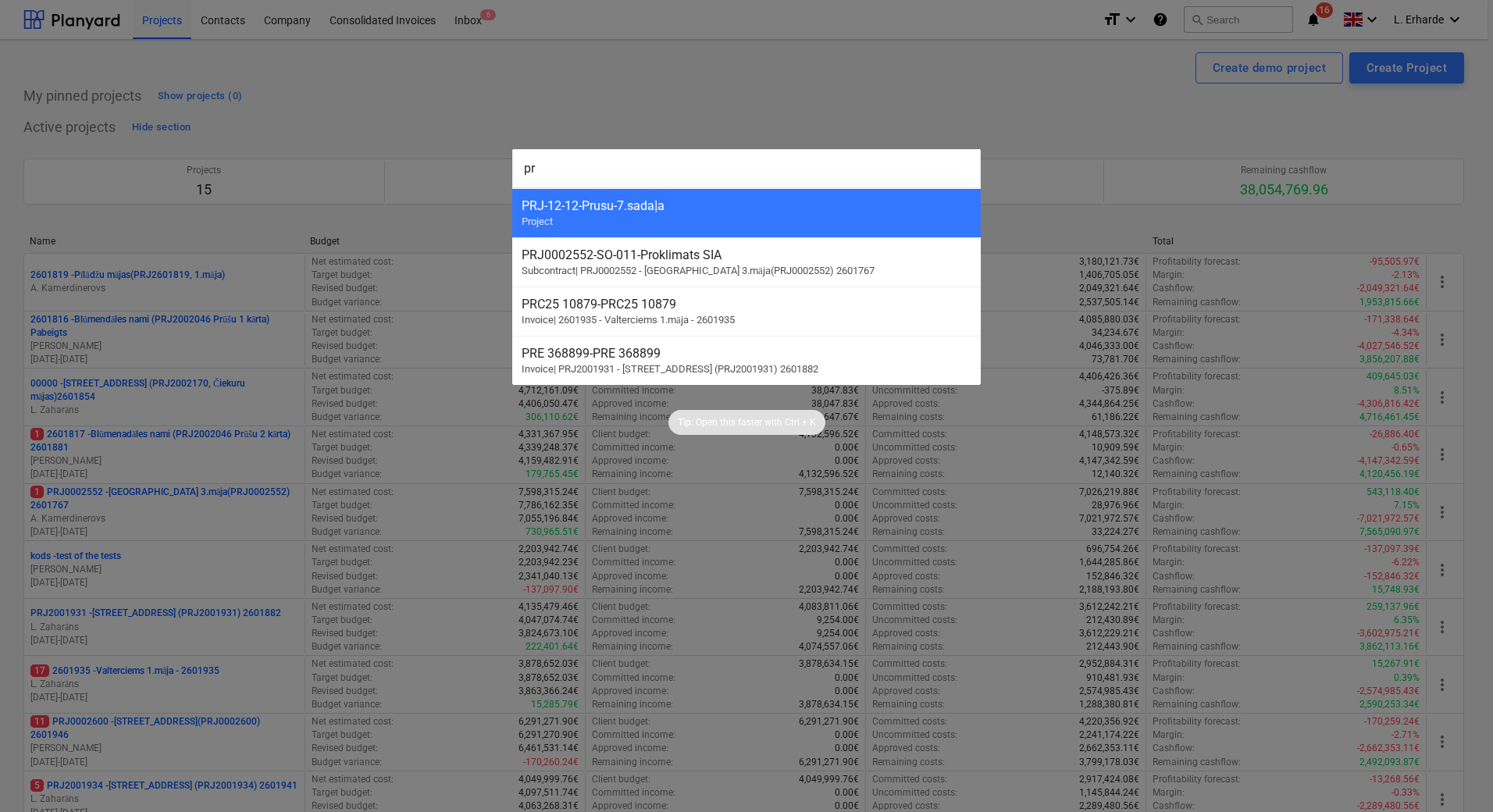 type on "p" 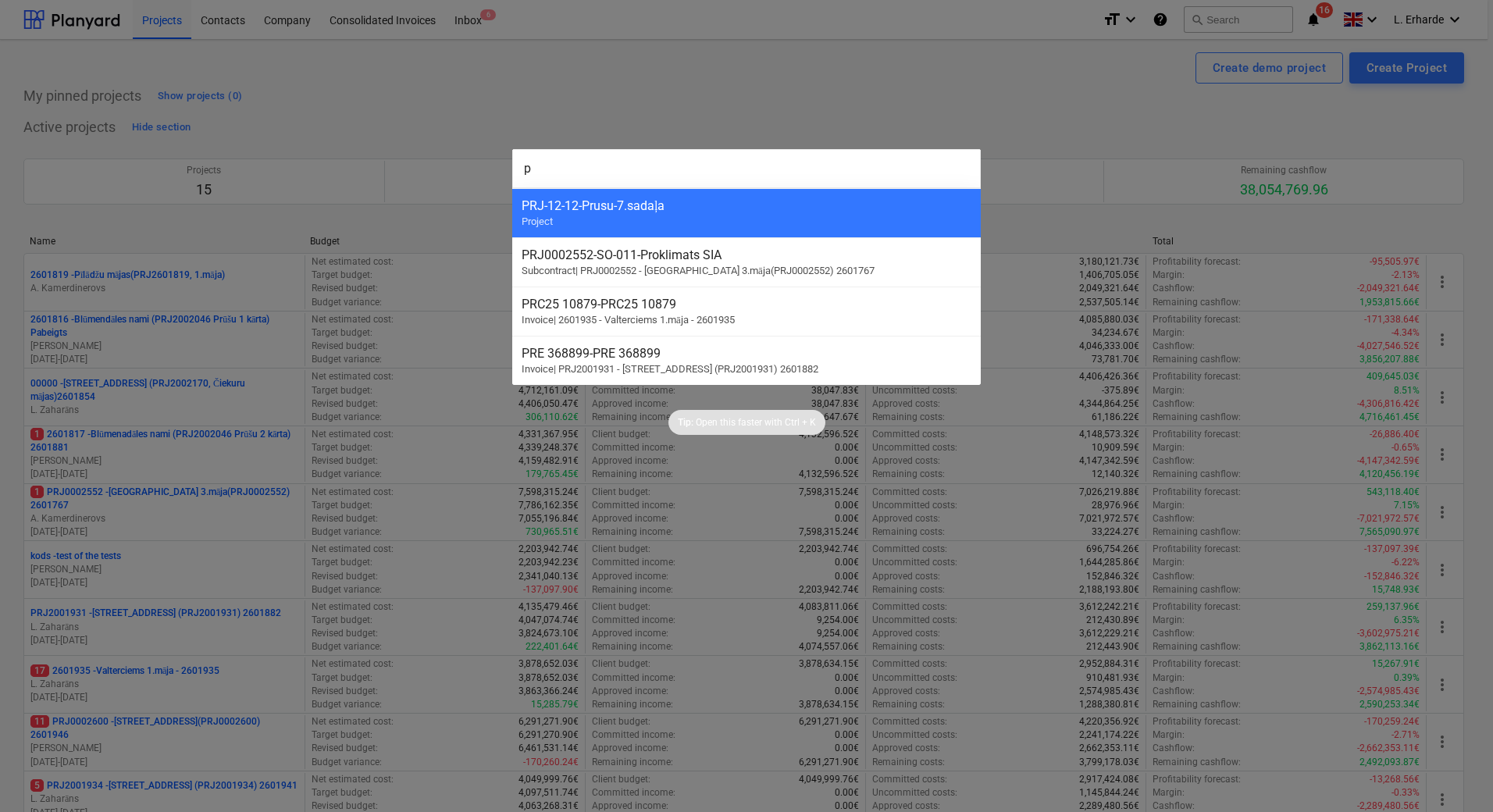 type 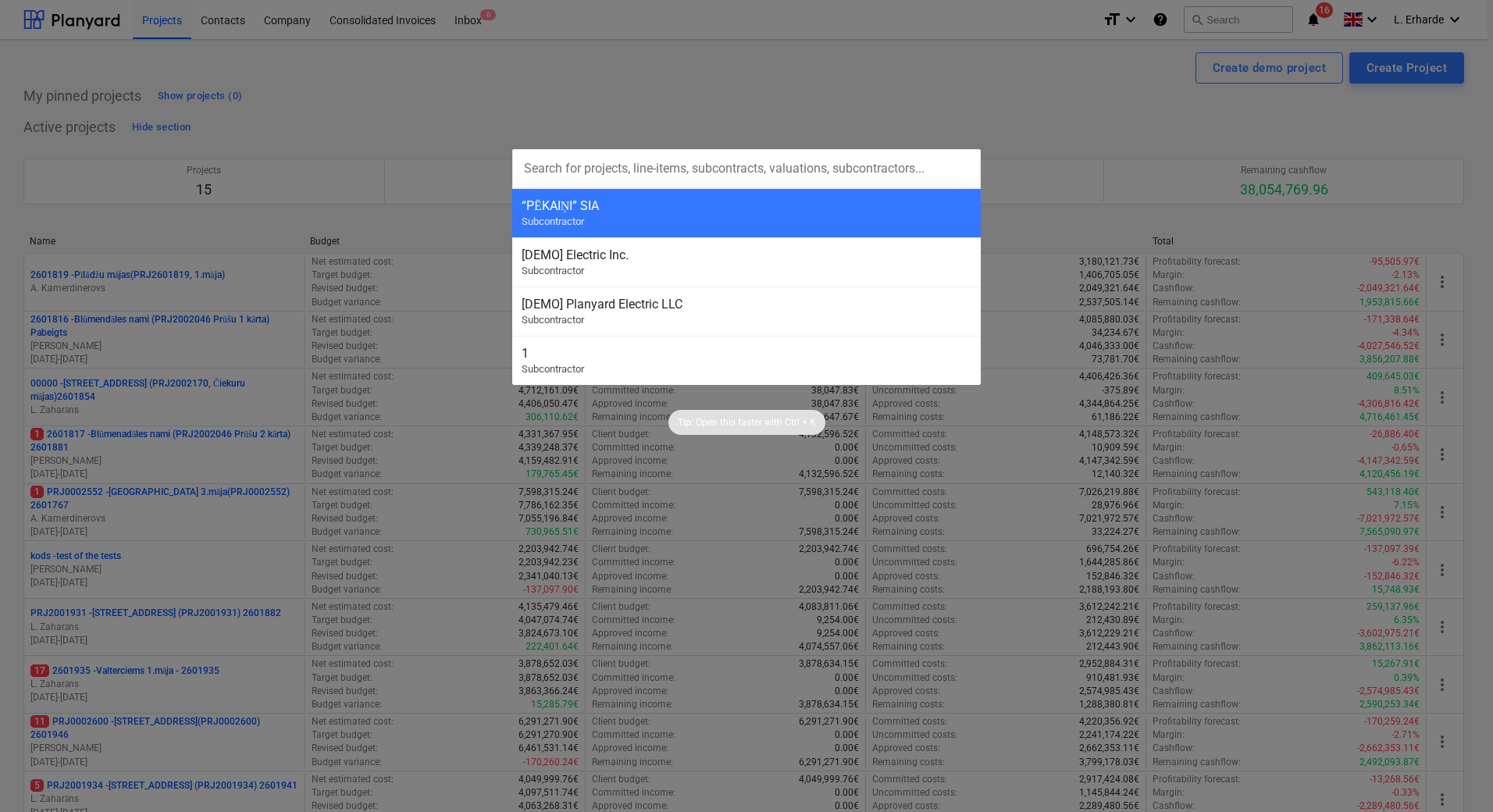 click at bounding box center (746, 406) 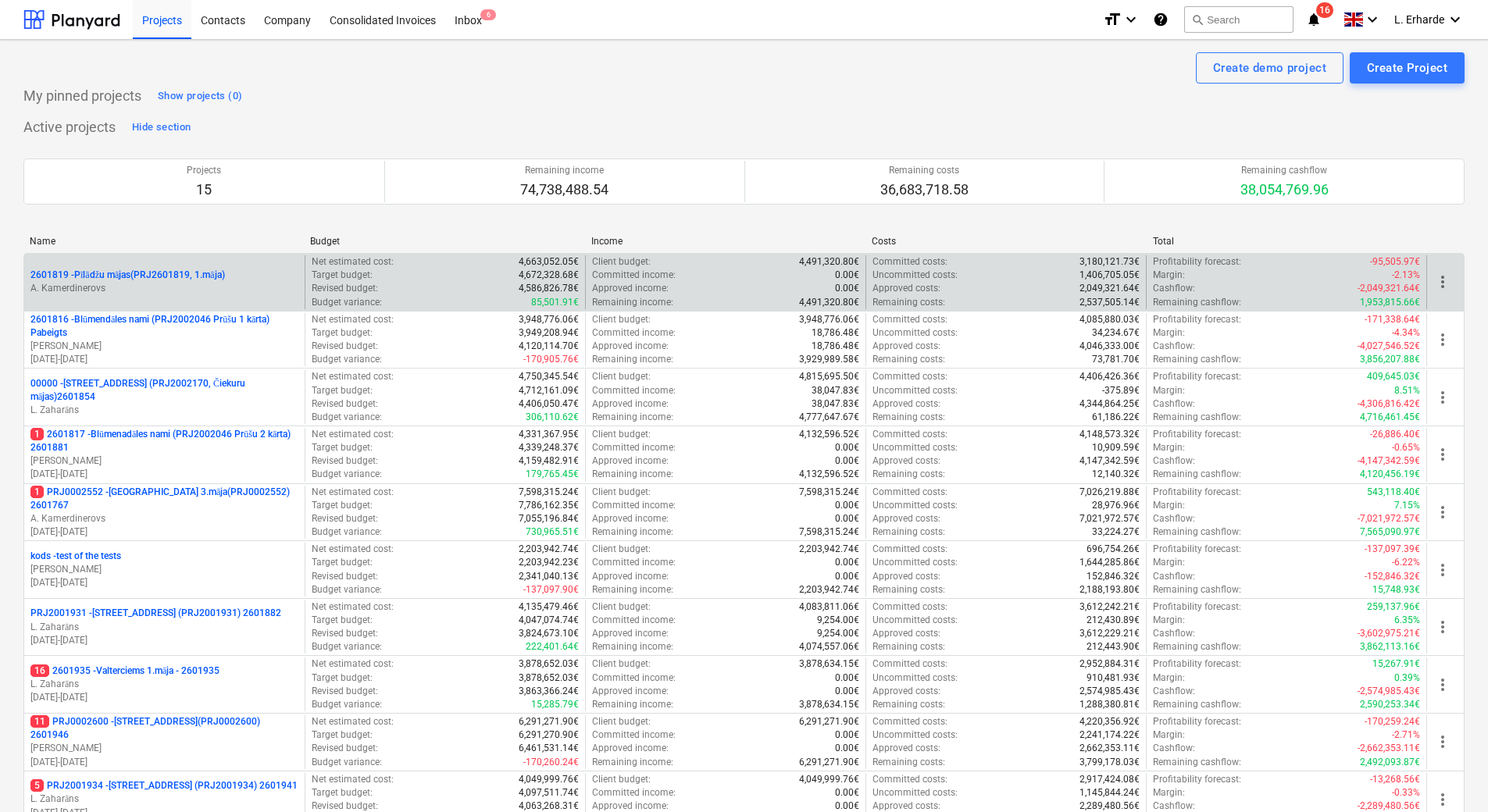 click on "2601819 -  Pīlādžu mājas(PRJ2601819, 1.māja)" at bounding box center (127, 275) 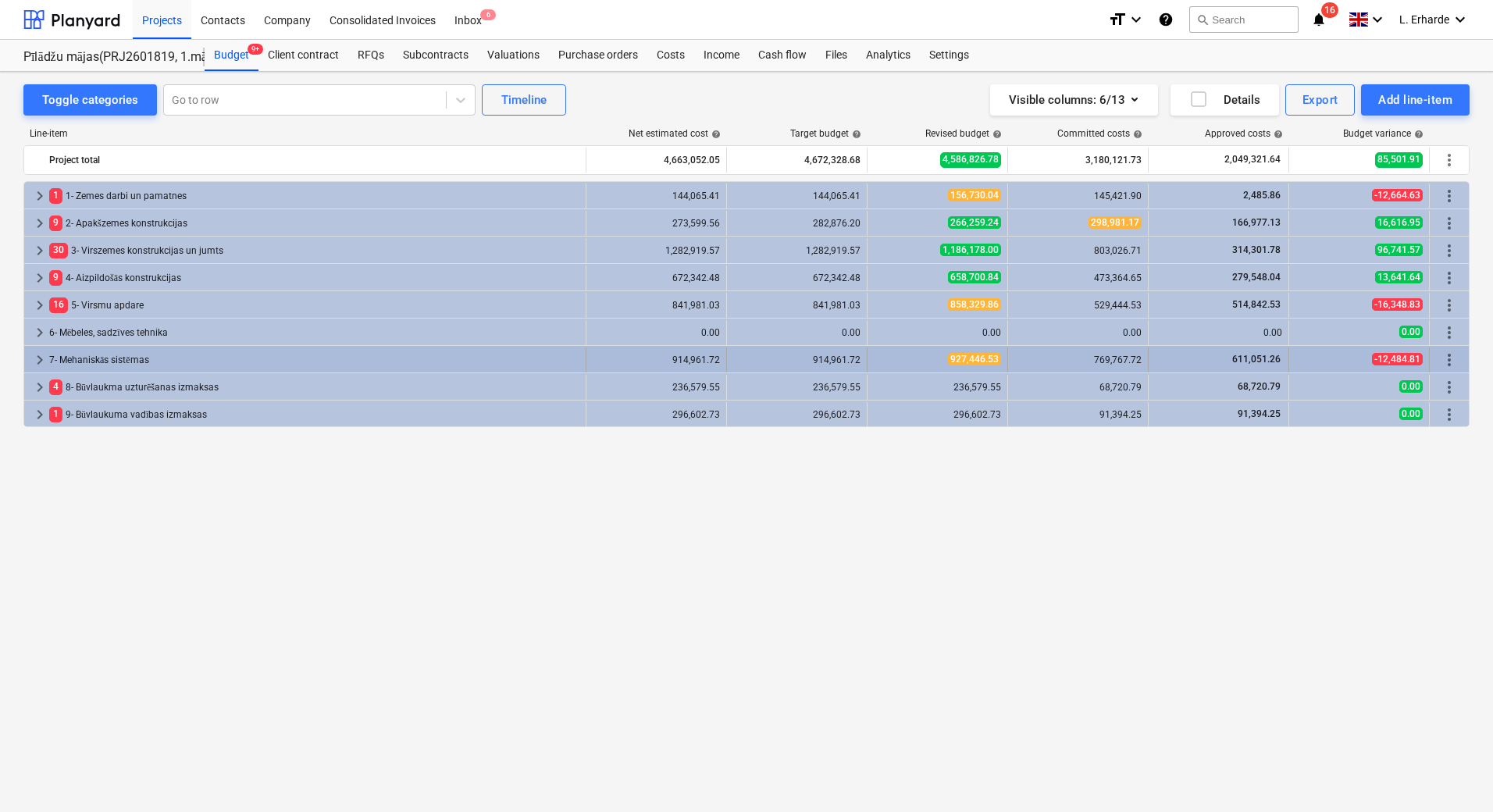 click on "keyboard_arrow_right" at bounding box center [40, 360] 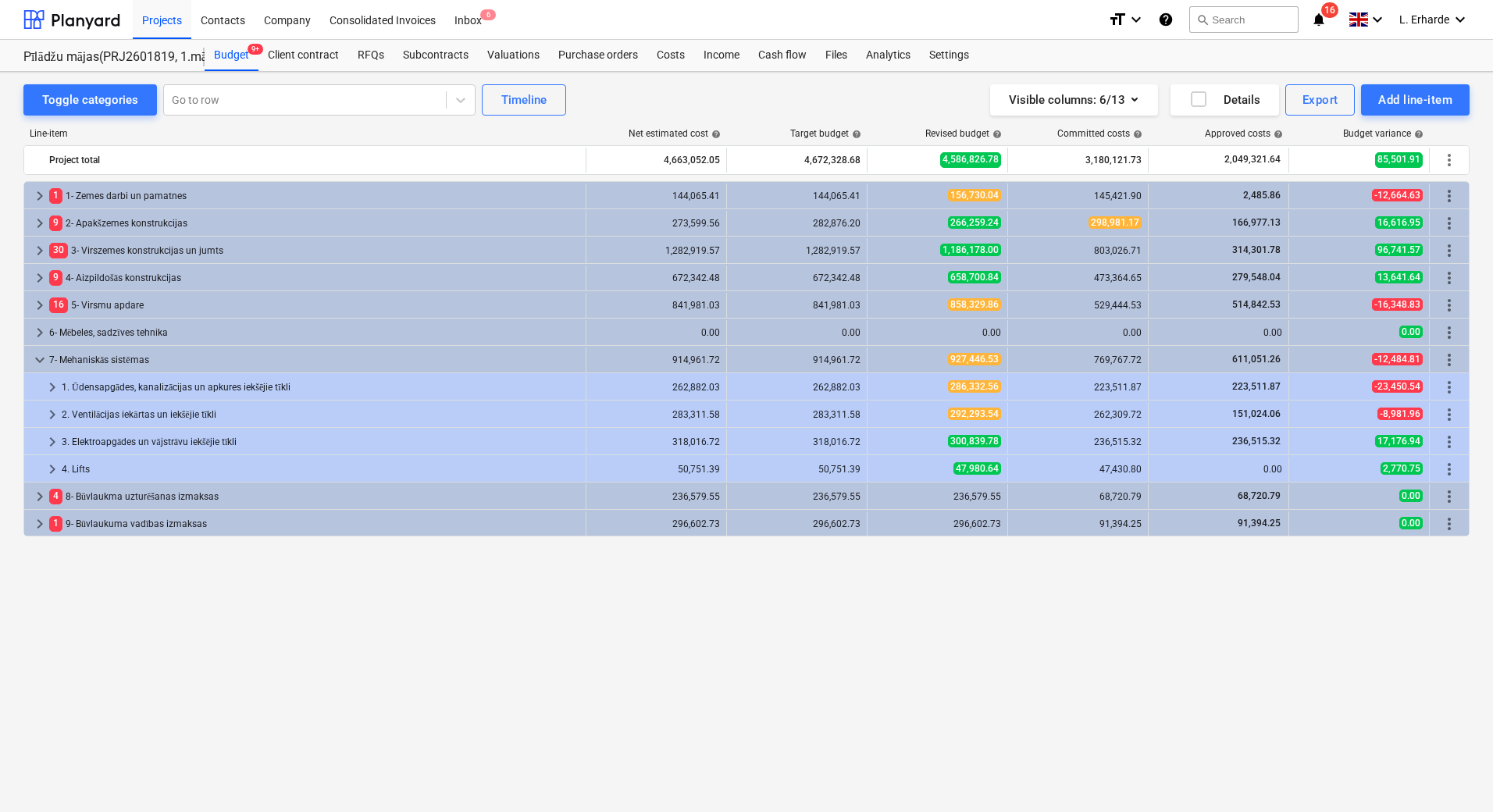 click on "keyboard_arrow_down" at bounding box center [40, 360] 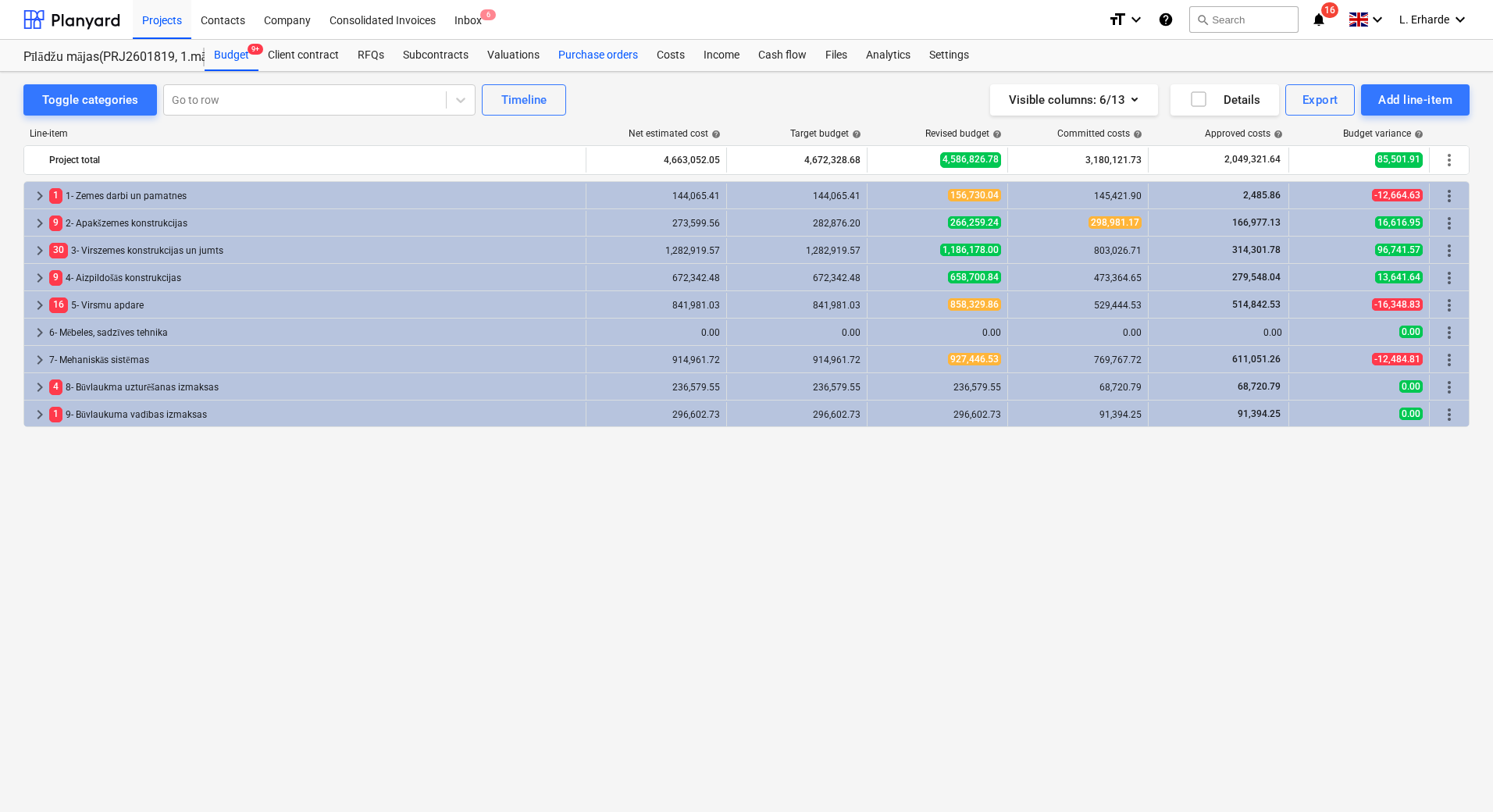 click on "Purchase orders" at bounding box center (598, 55) 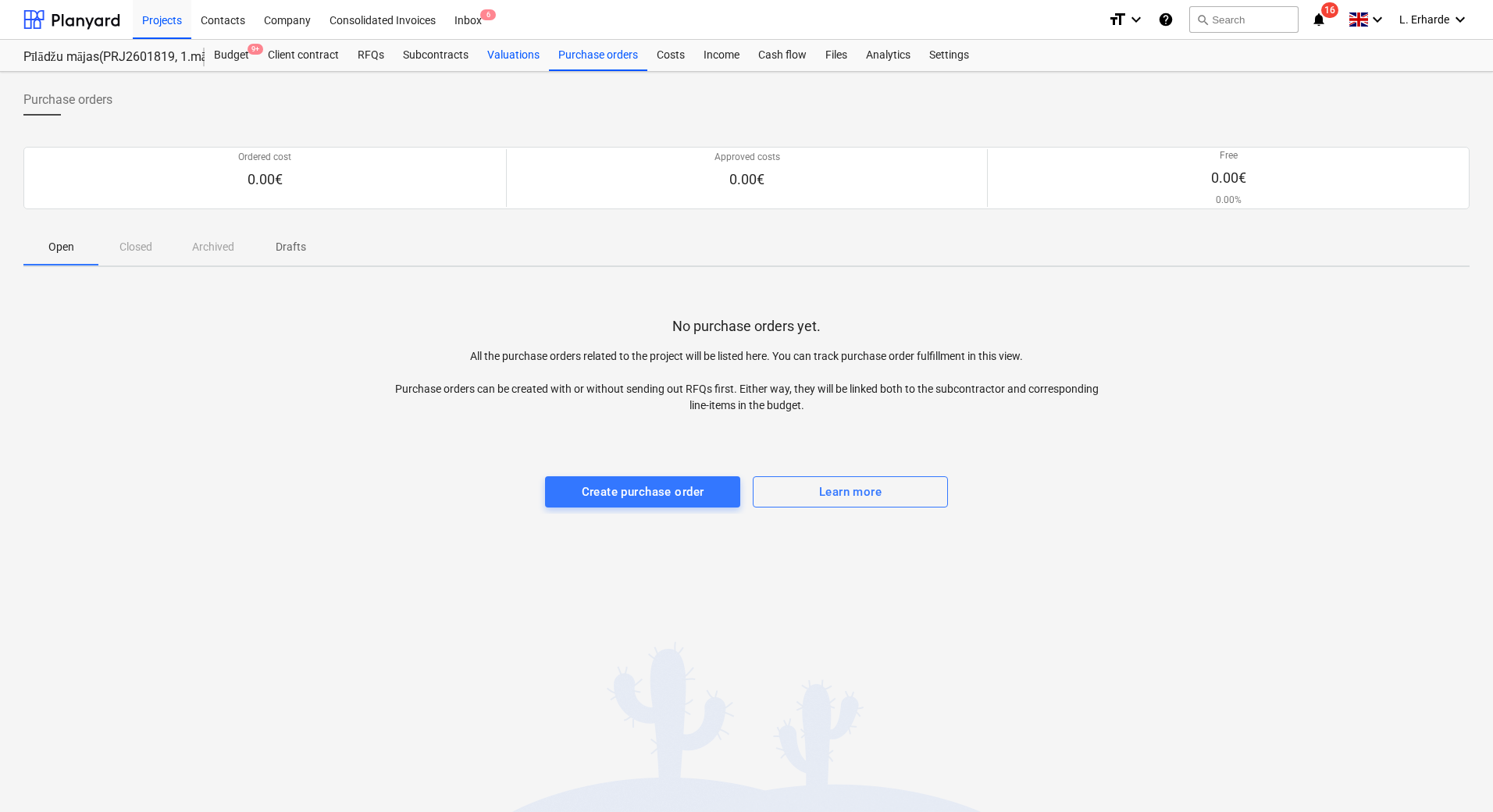 click on "Valuations" at bounding box center [513, 55] 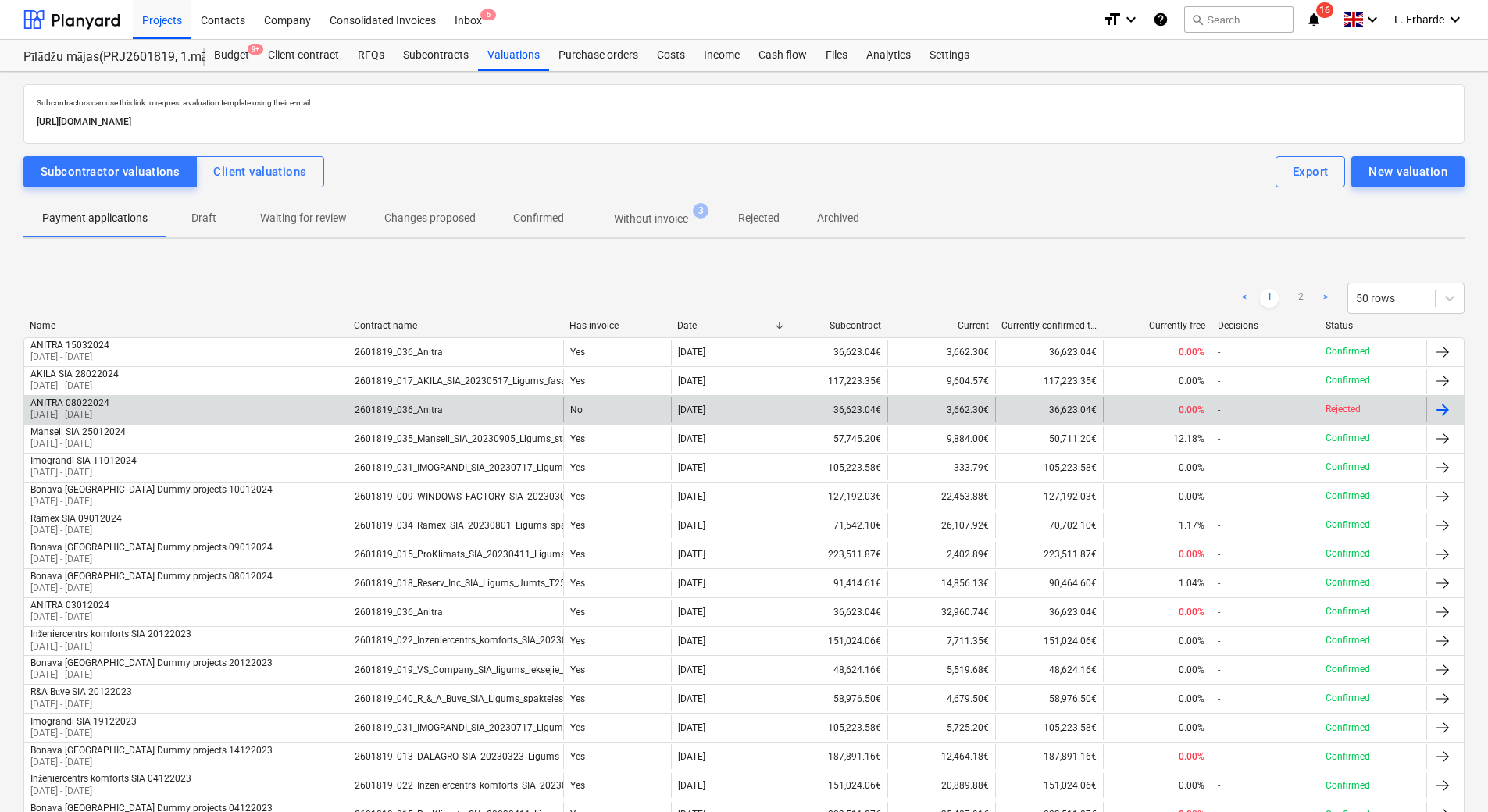 click on "ANITRA 08022024 01 Jan 2024 - 31 Jan 2024" at bounding box center (186, 410) 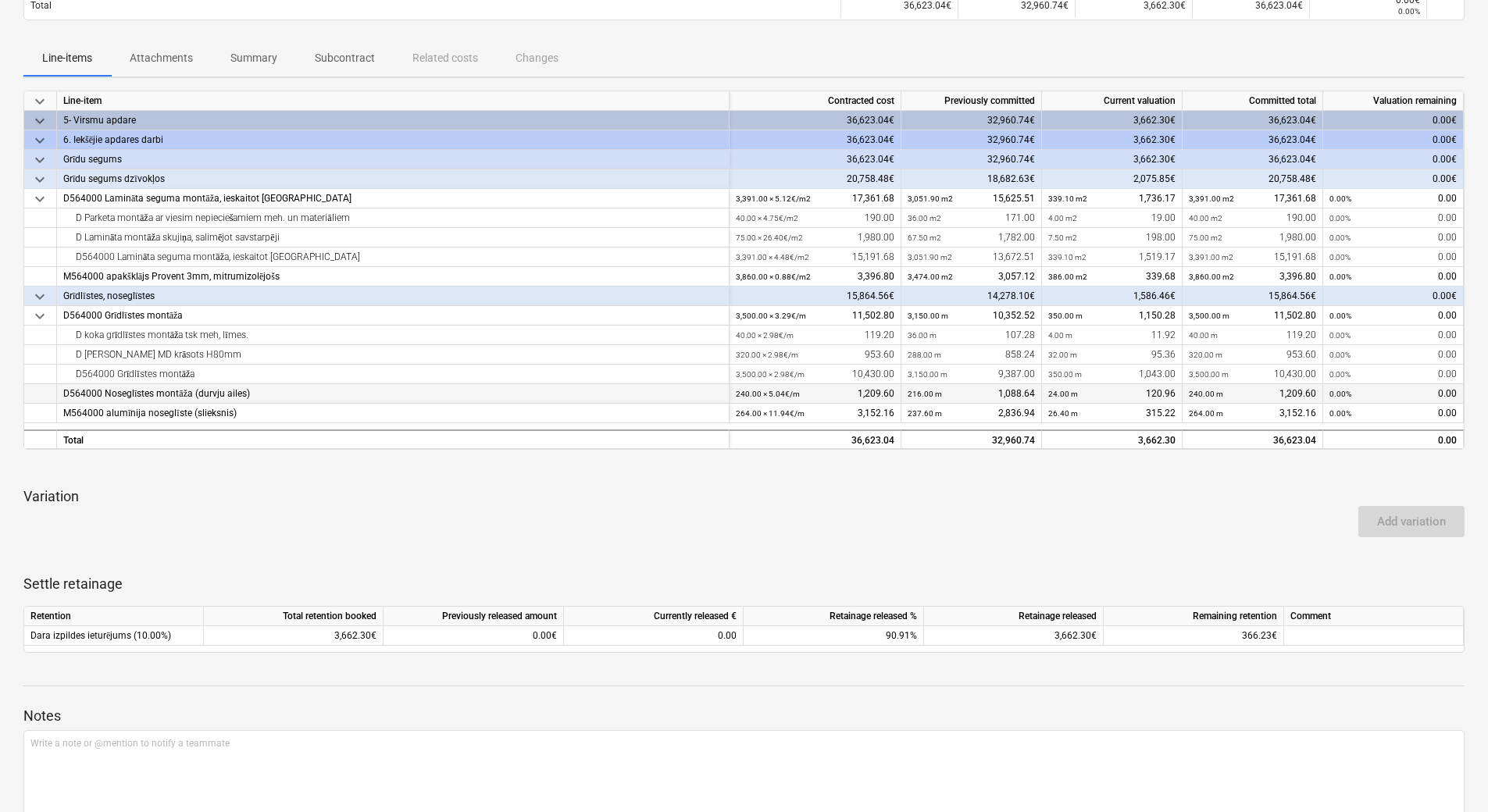 scroll, scrollTop: 0, scrollLeft: 0, axis: both 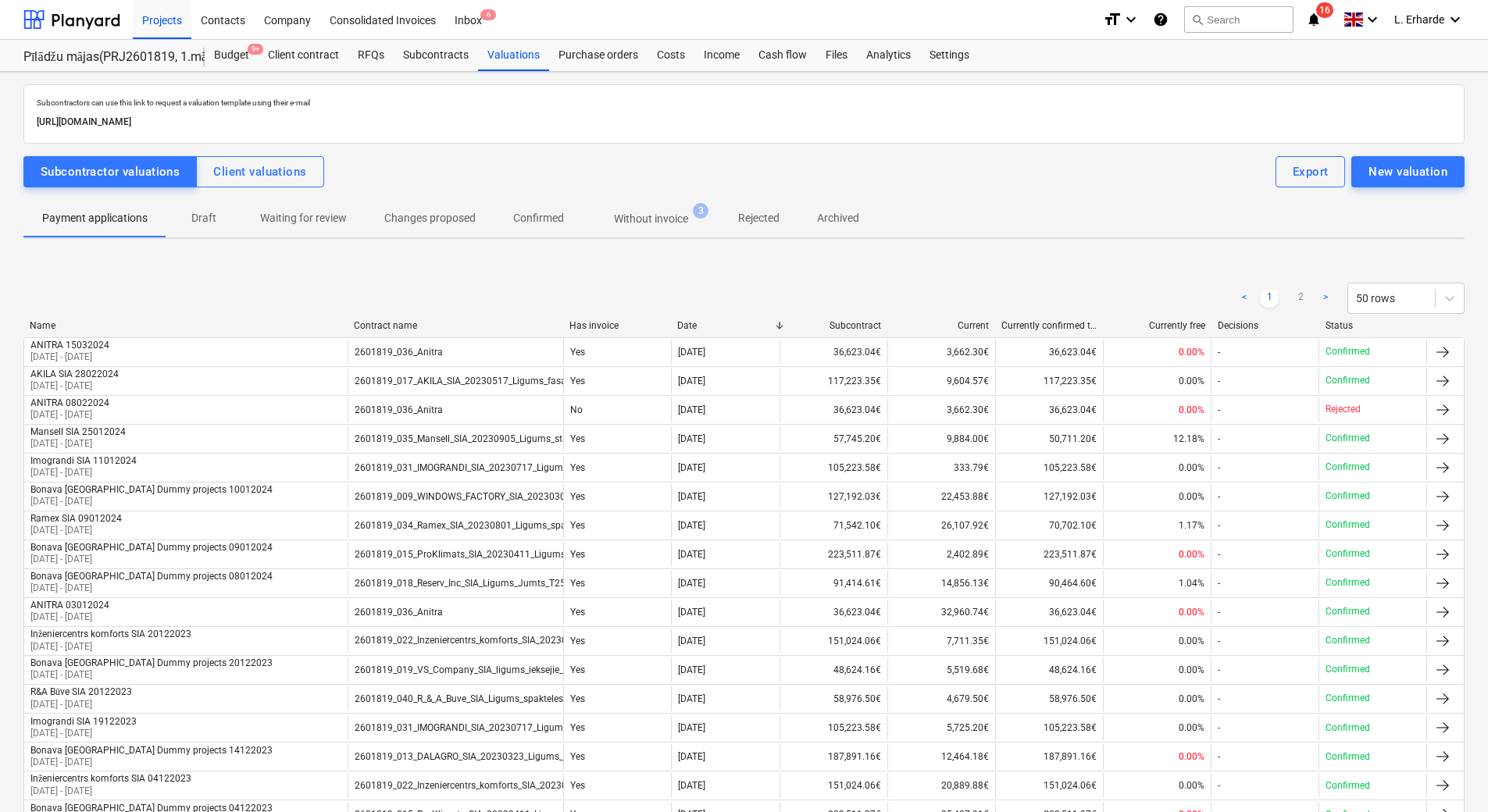 click on "Without invoice" at bounding box center [651, 219] 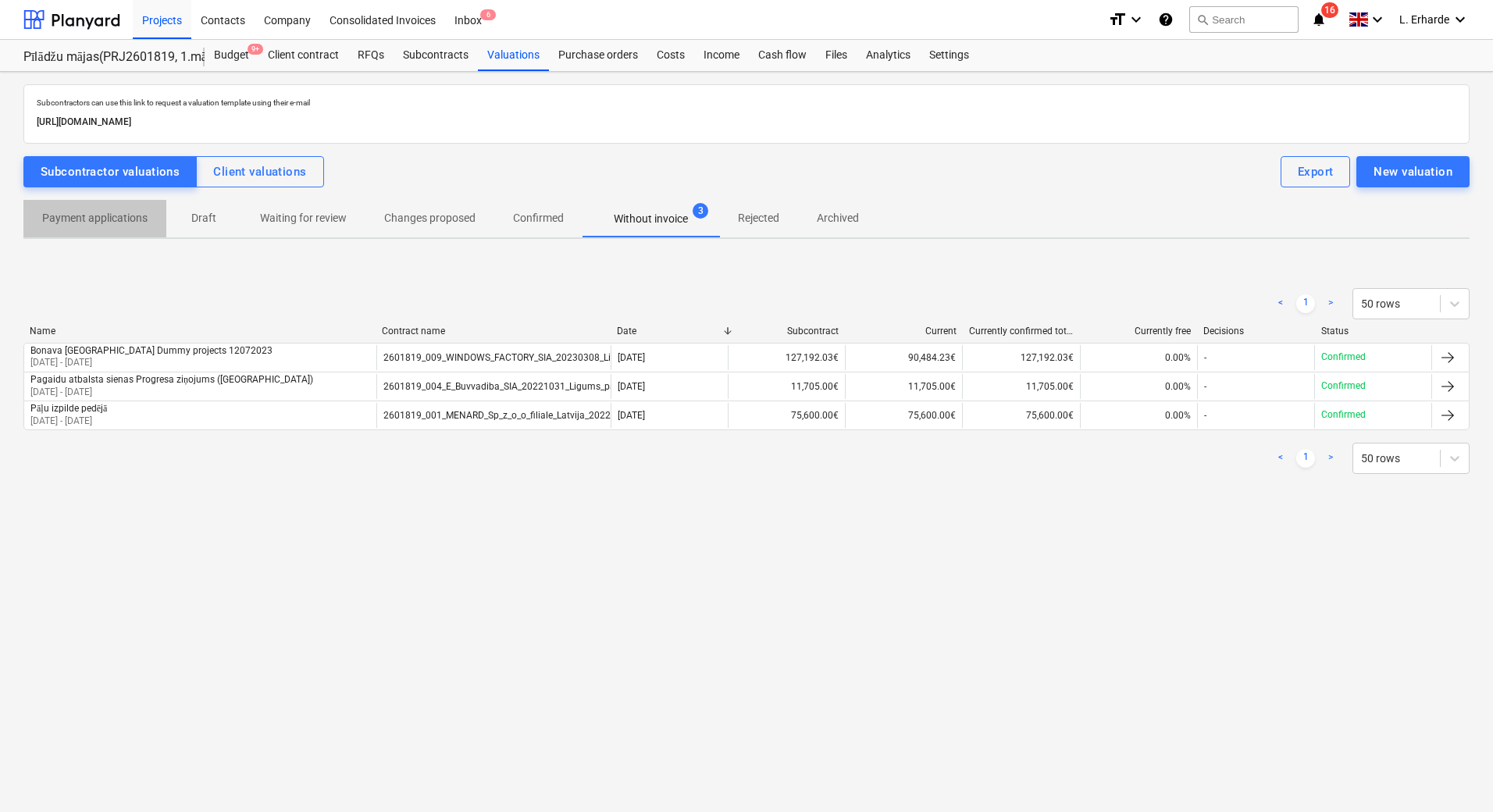 click on "Payment applications" at bounding box center (94, 218) 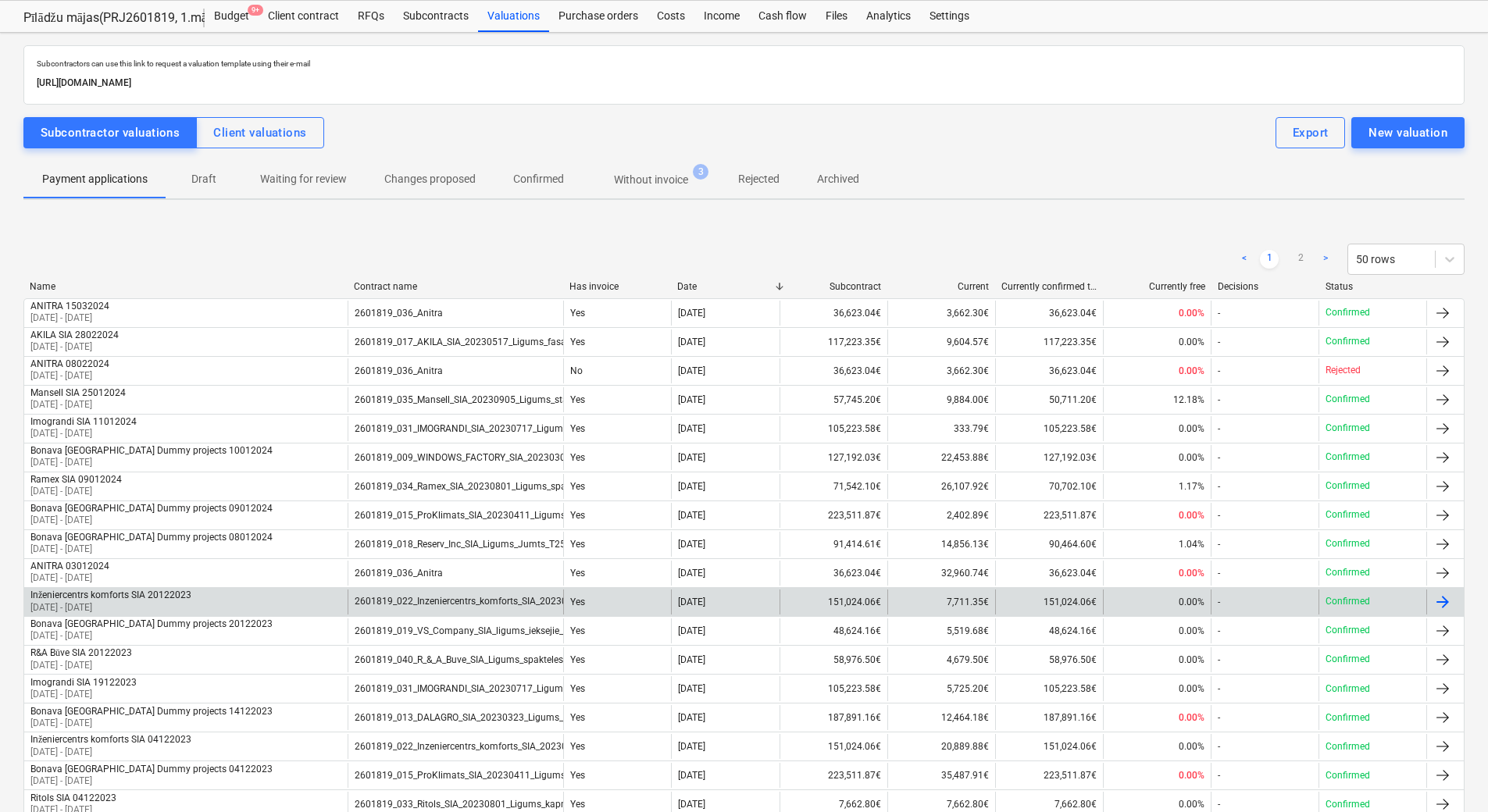 scroll, scrollTop: 0, scrollLeft: 0, axis: both 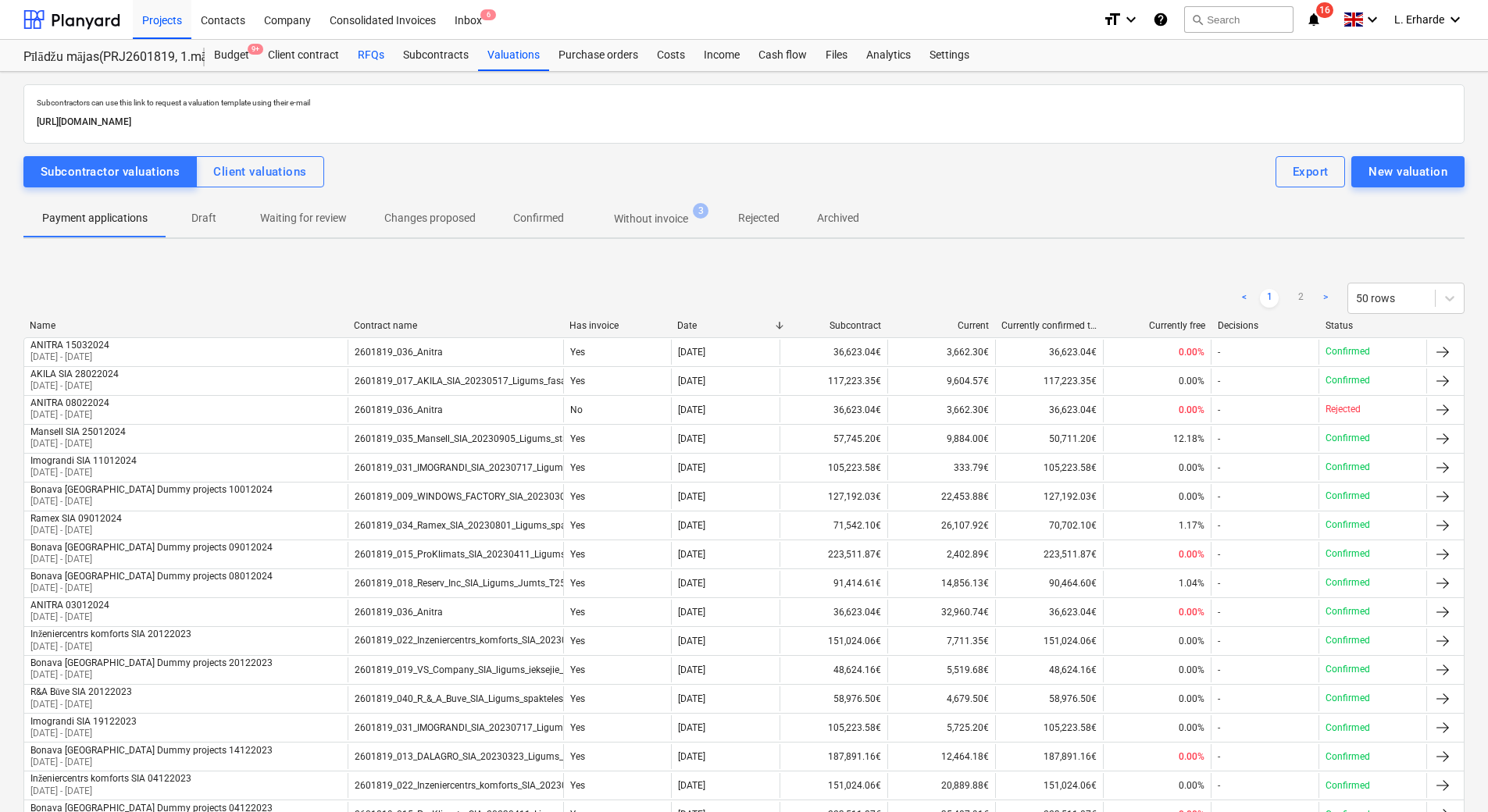 click on "RFQs" at bounding box center [371, 55] 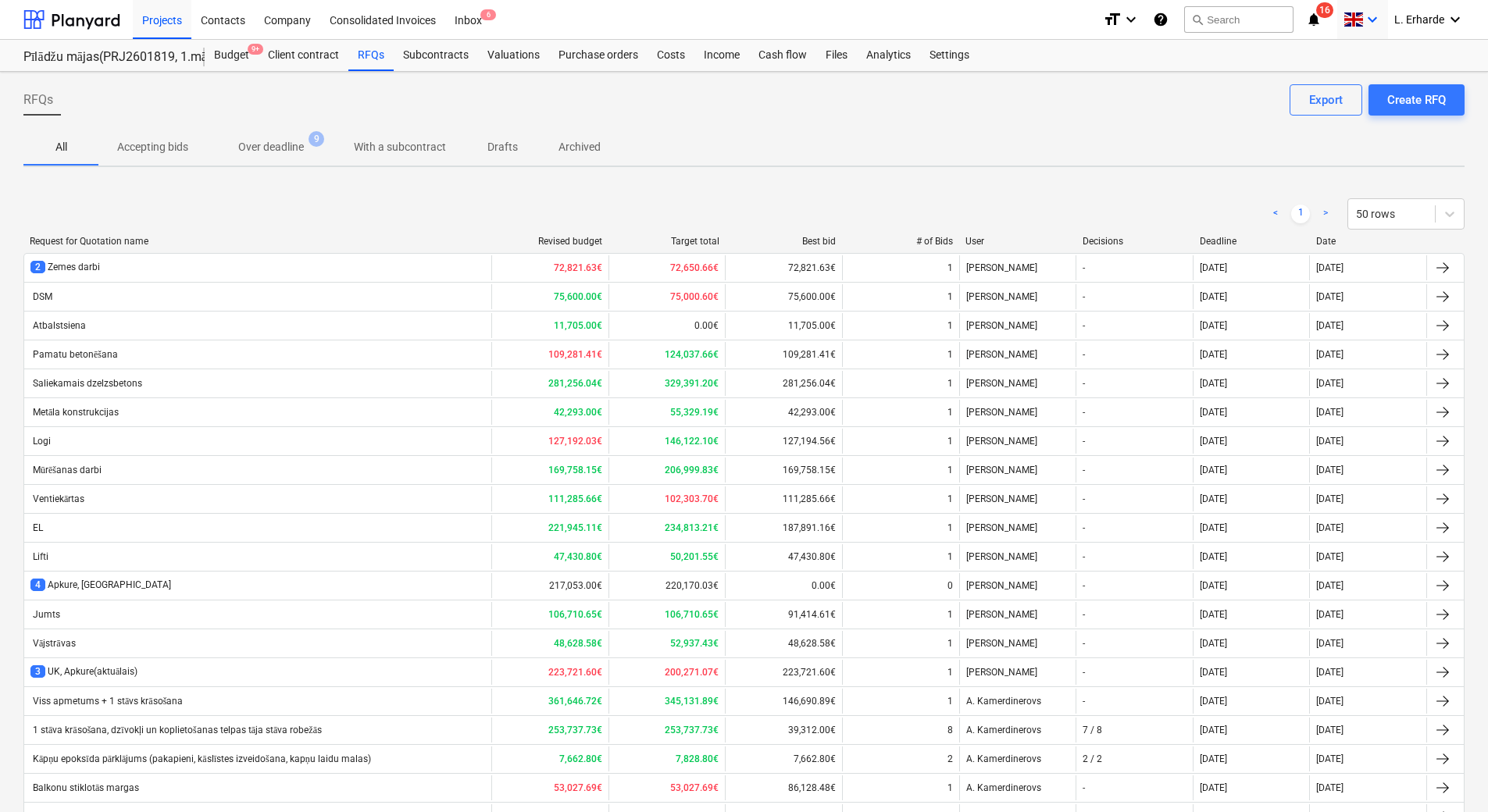 click on "keyboard_arrow_down" at bounding box center [1372, 20] 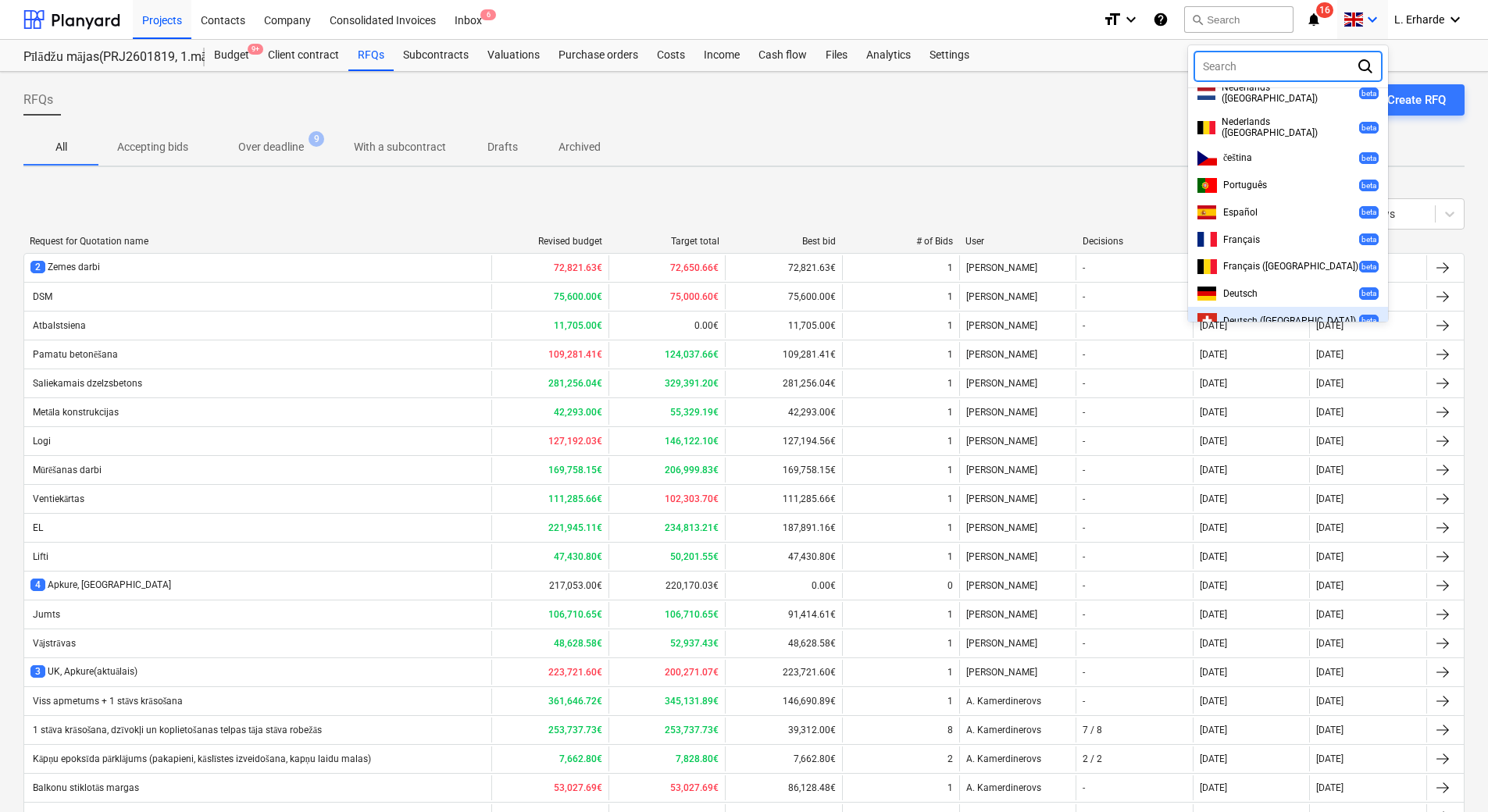 scroll, scrollTop: 390, scrollLeft: 0, axis: vertical 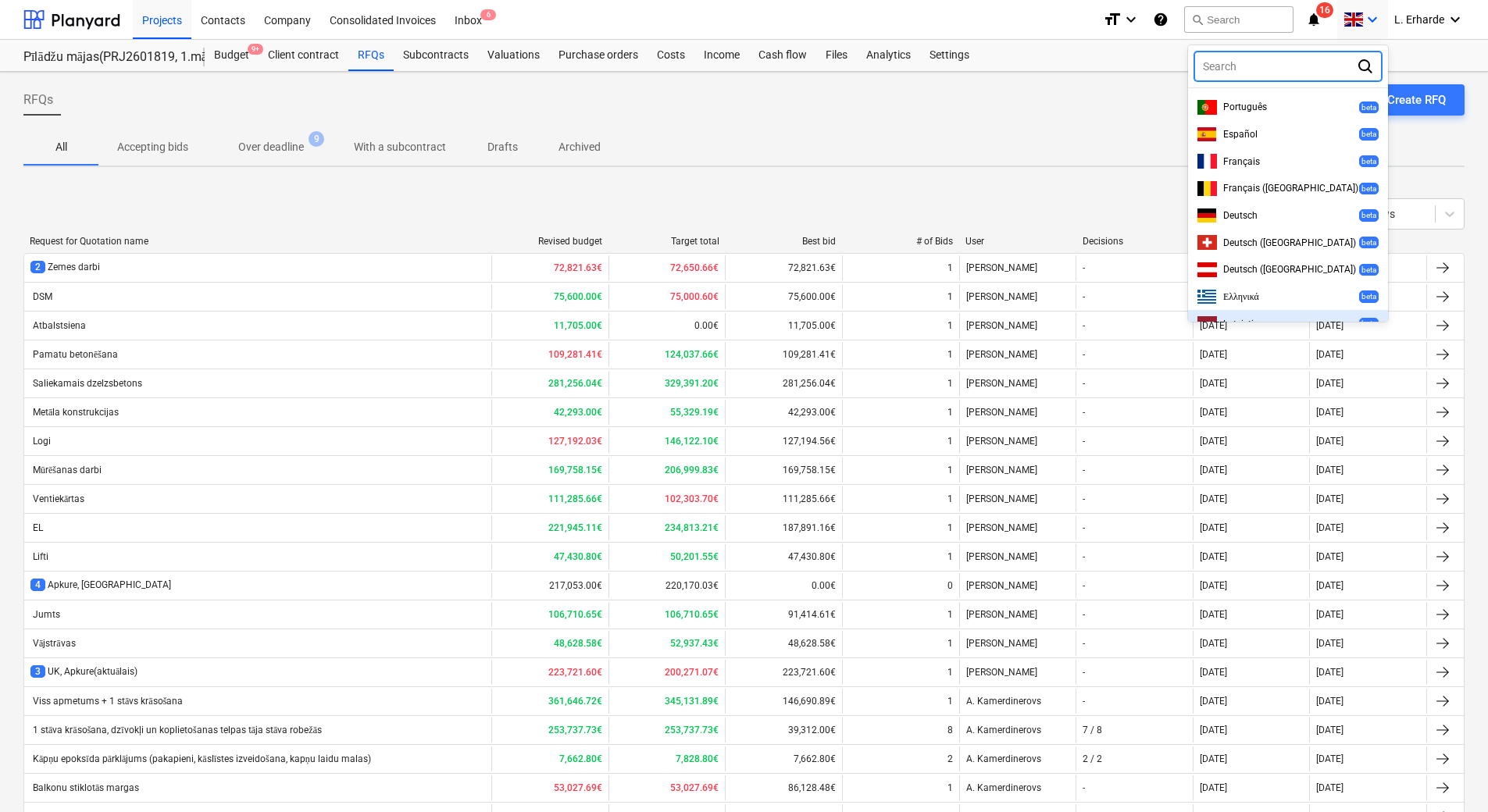 click on "Latvietis" at bounding box center [1240, 324] 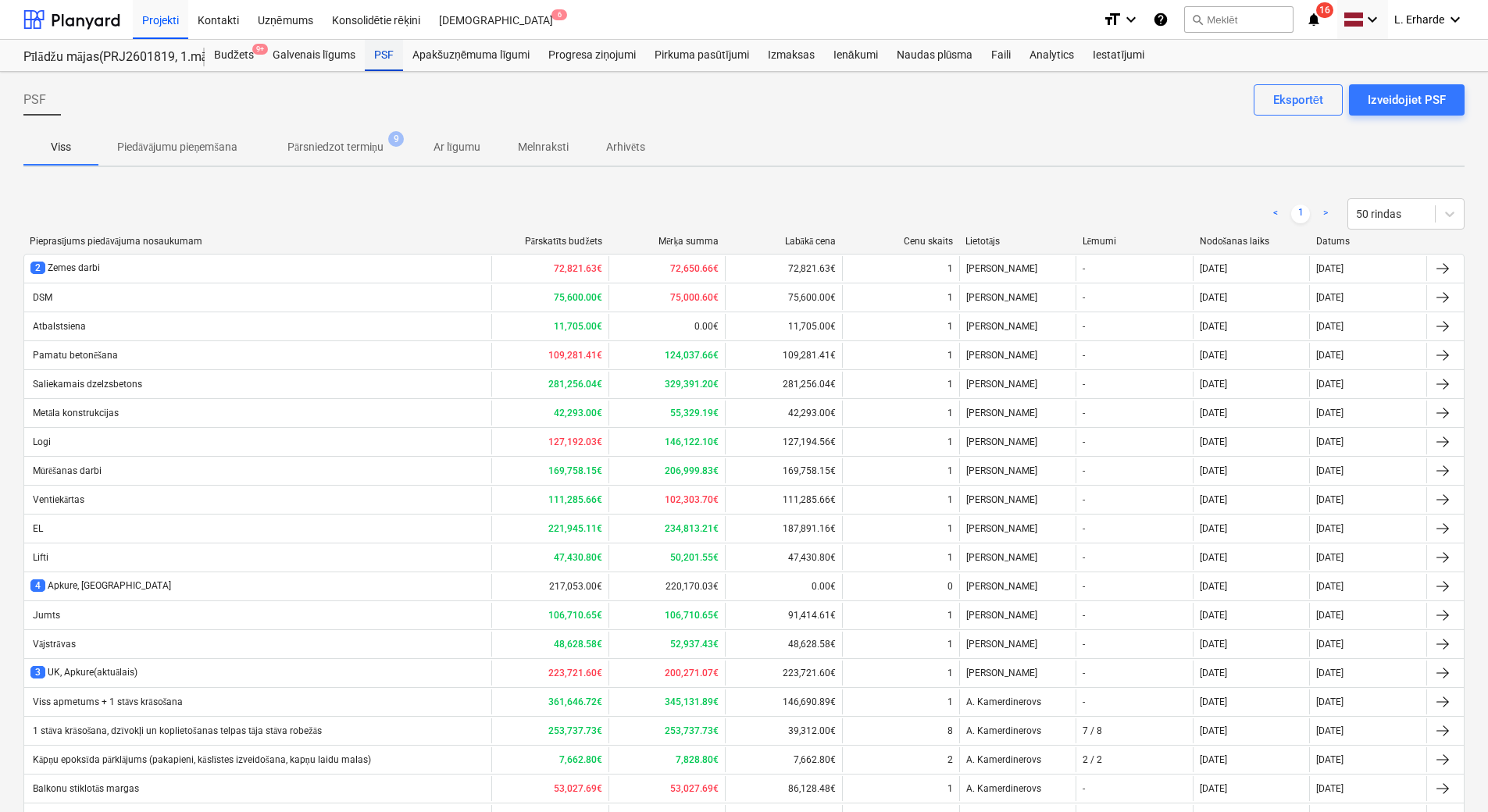 click on "PSF" at bounding box center (384, 55) 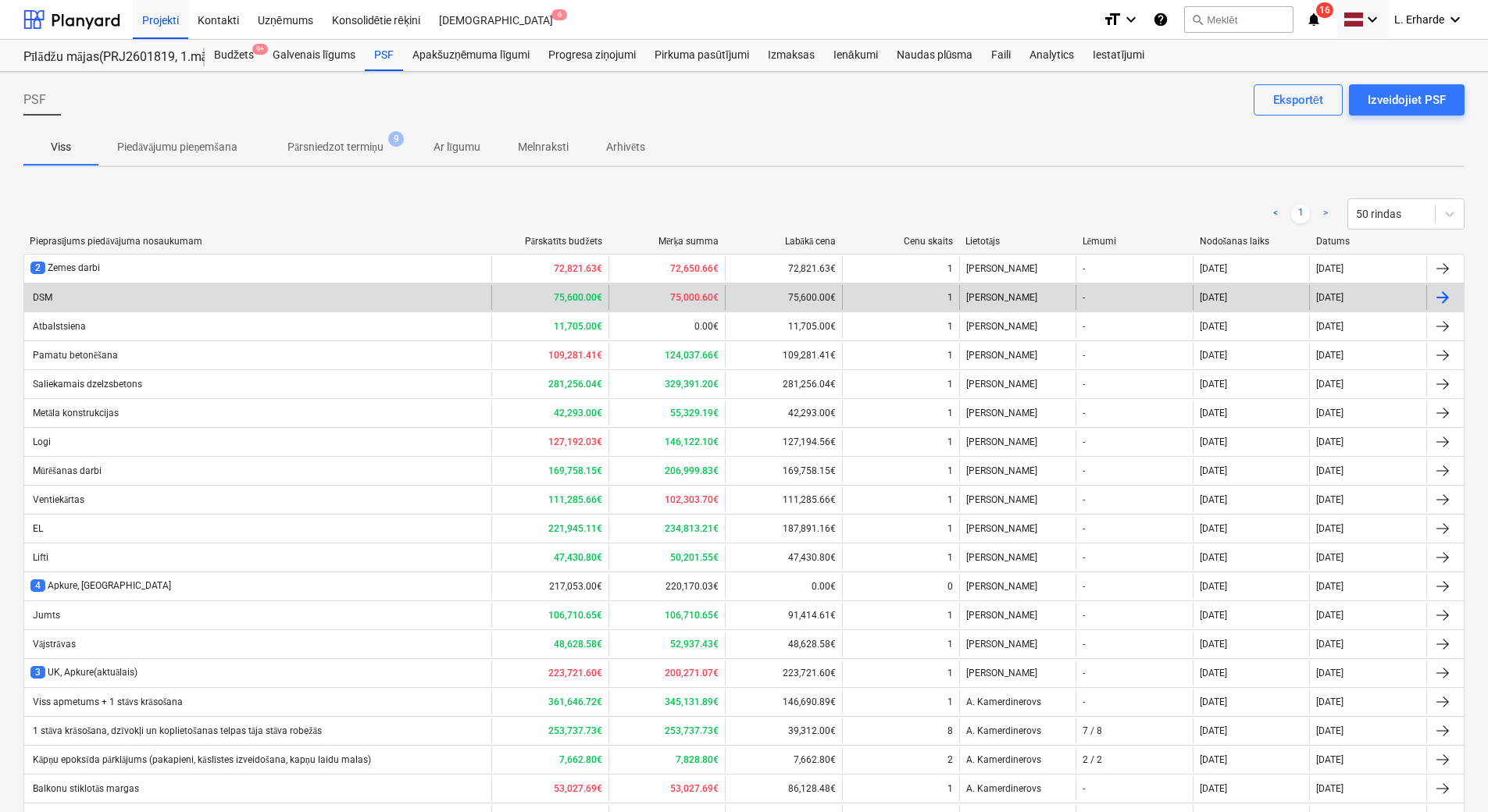 click on "DSM" at bounding box center [258, 297] 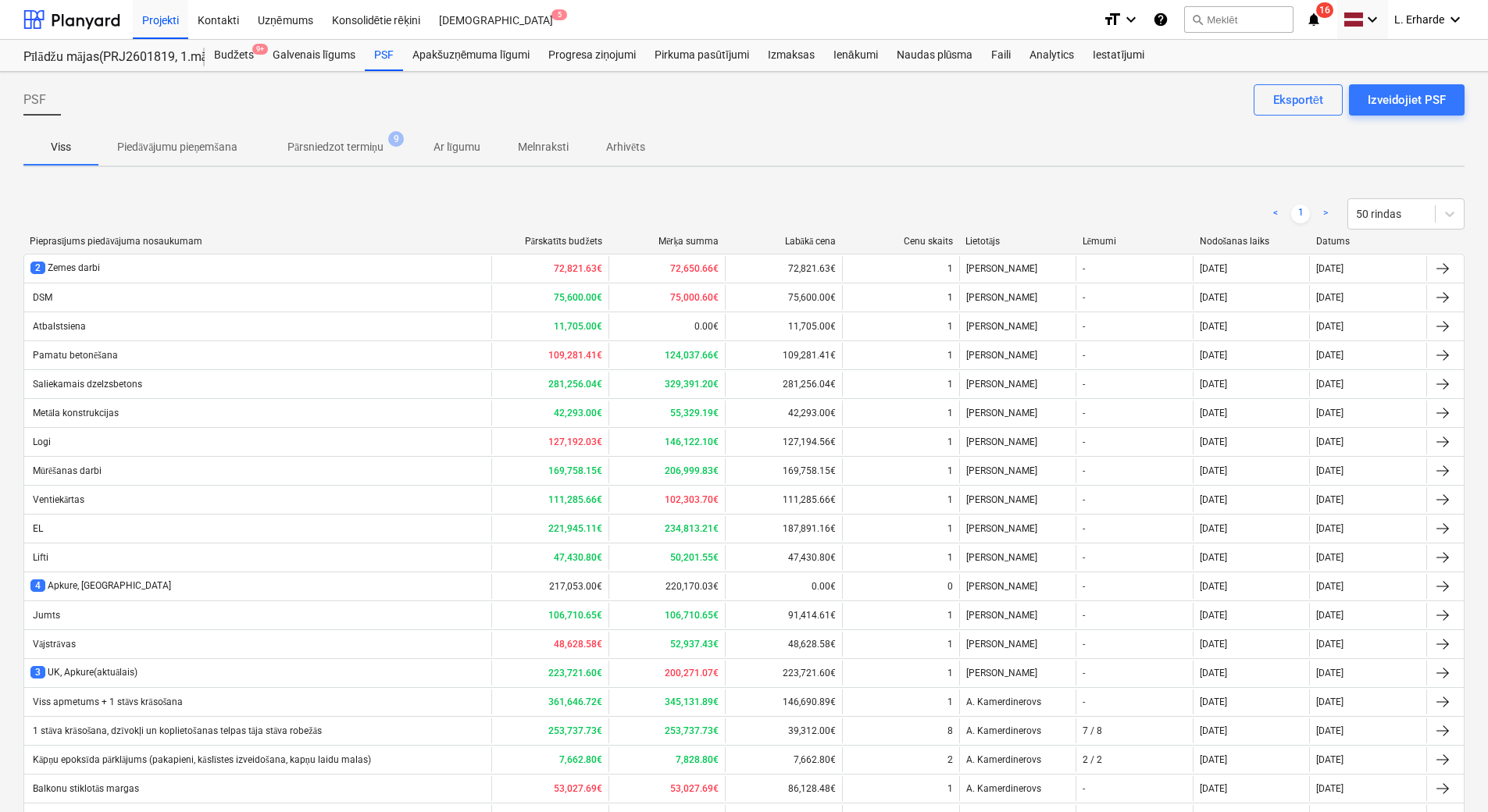 click on "Pārsniedzot termiņu" at bounding box center (335, 147) 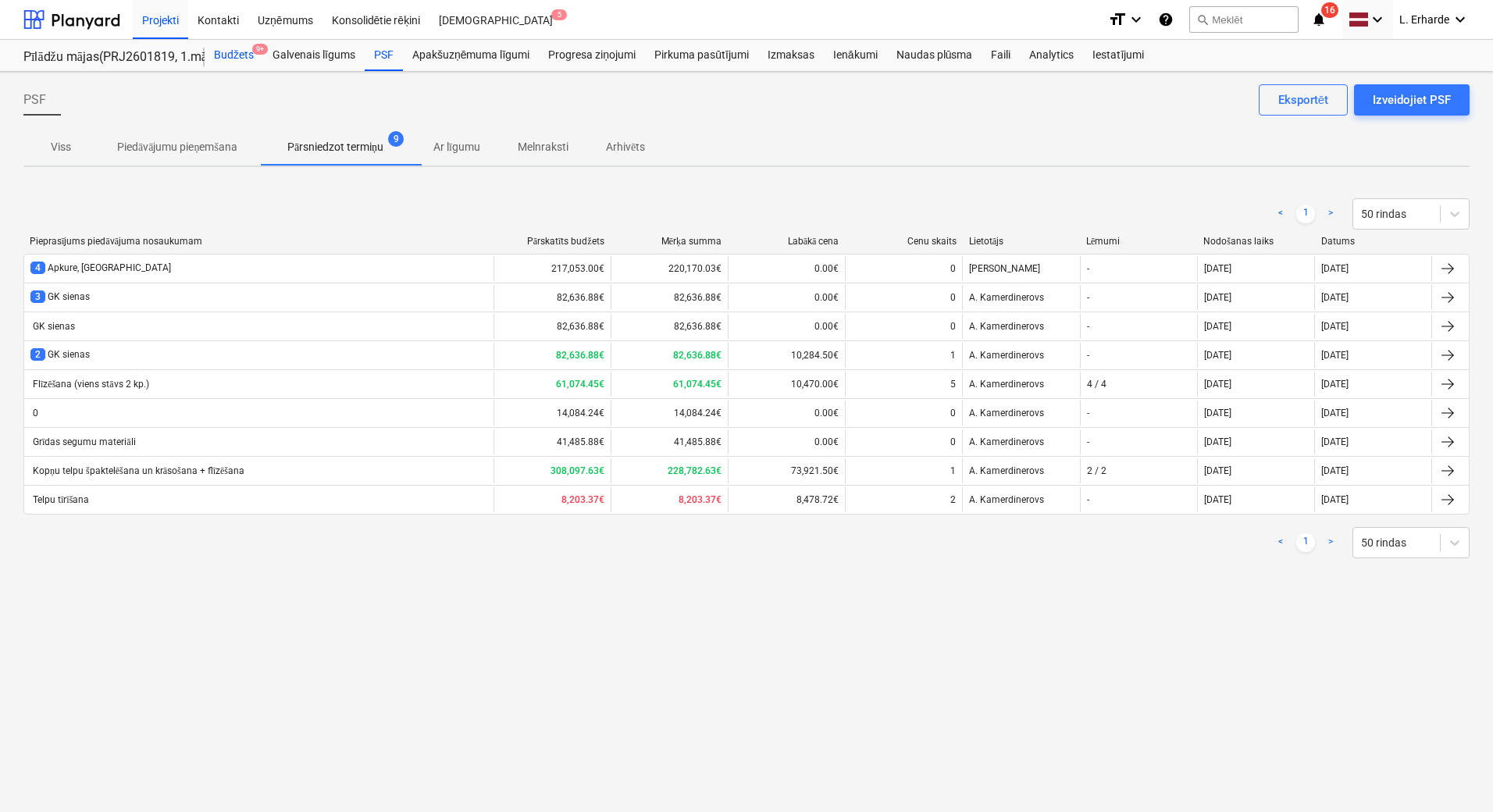 click on "Budžets 9+" at bounding box center (233, 55) 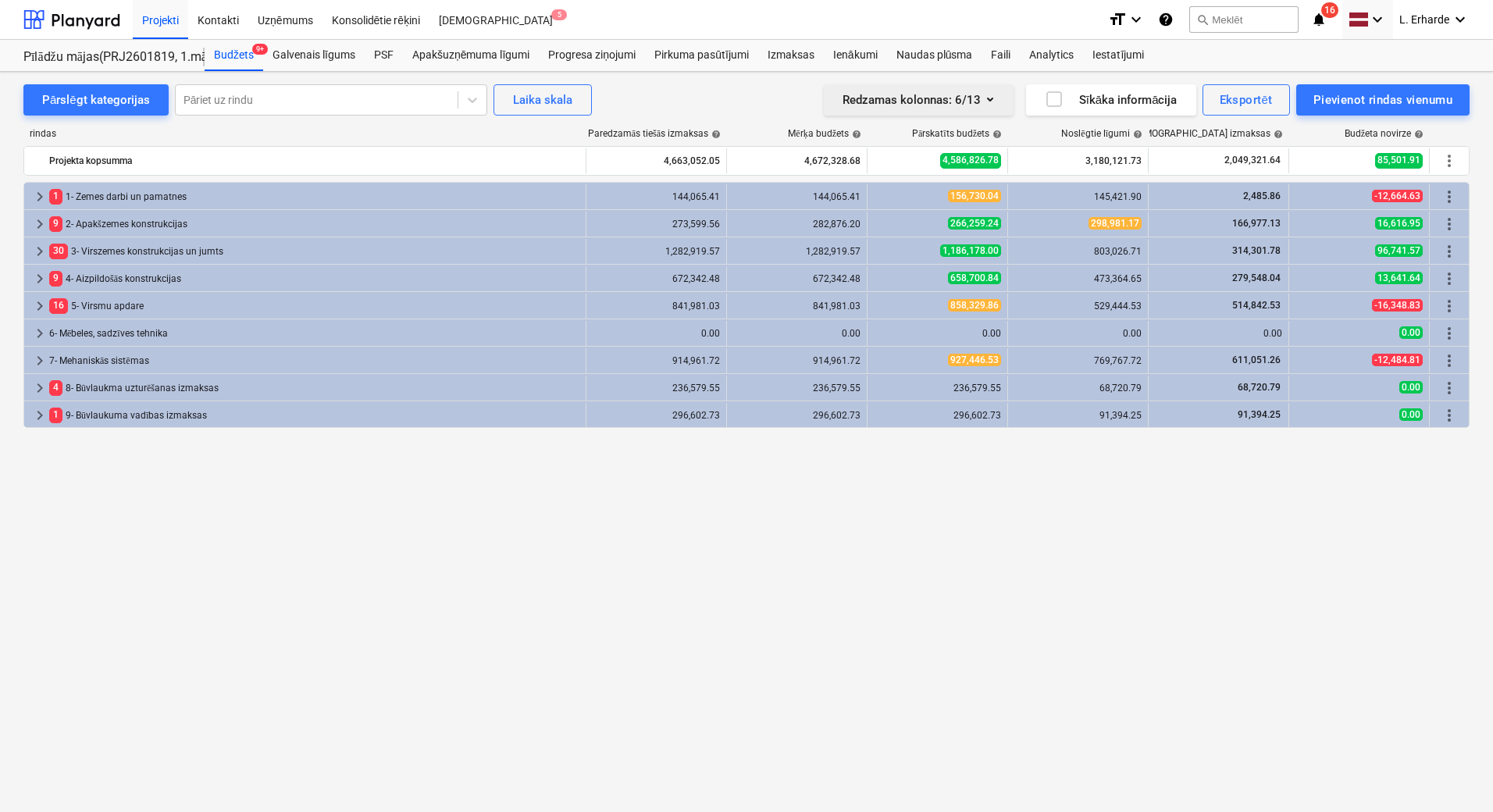 click 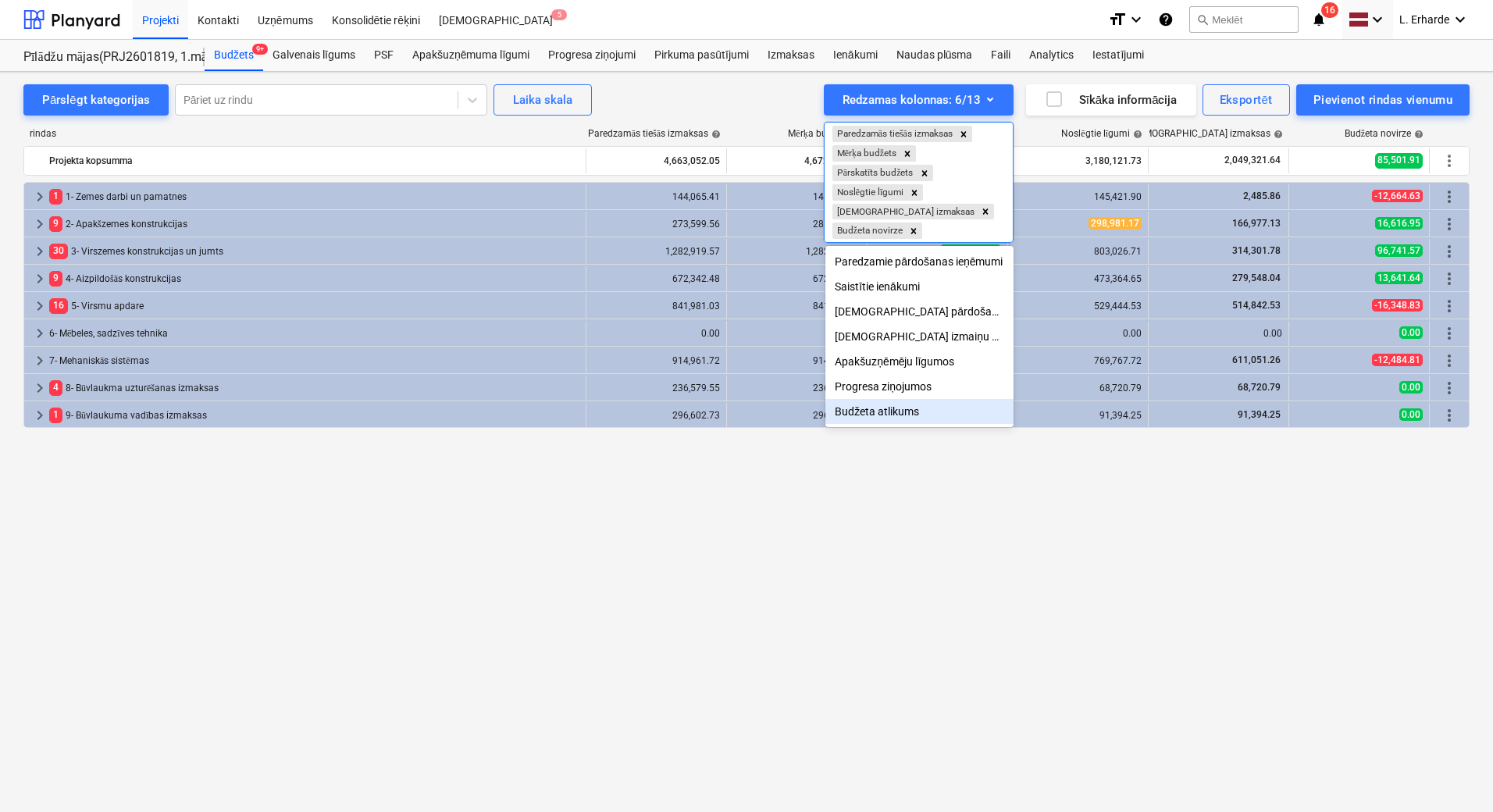 click on "Budžeta atlikums" at bounding box center (919, 411) 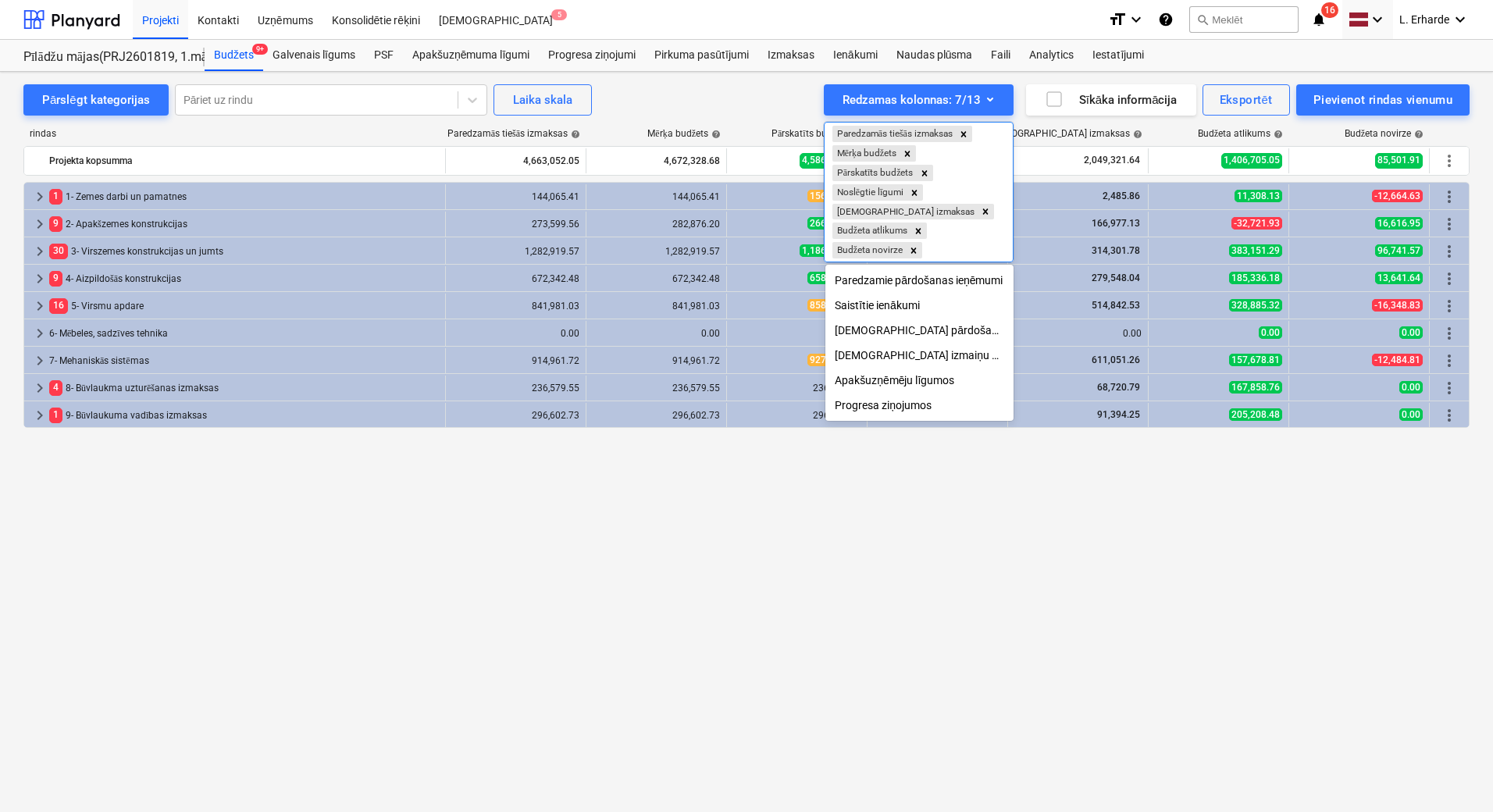 click at bounding box center [746, 406] 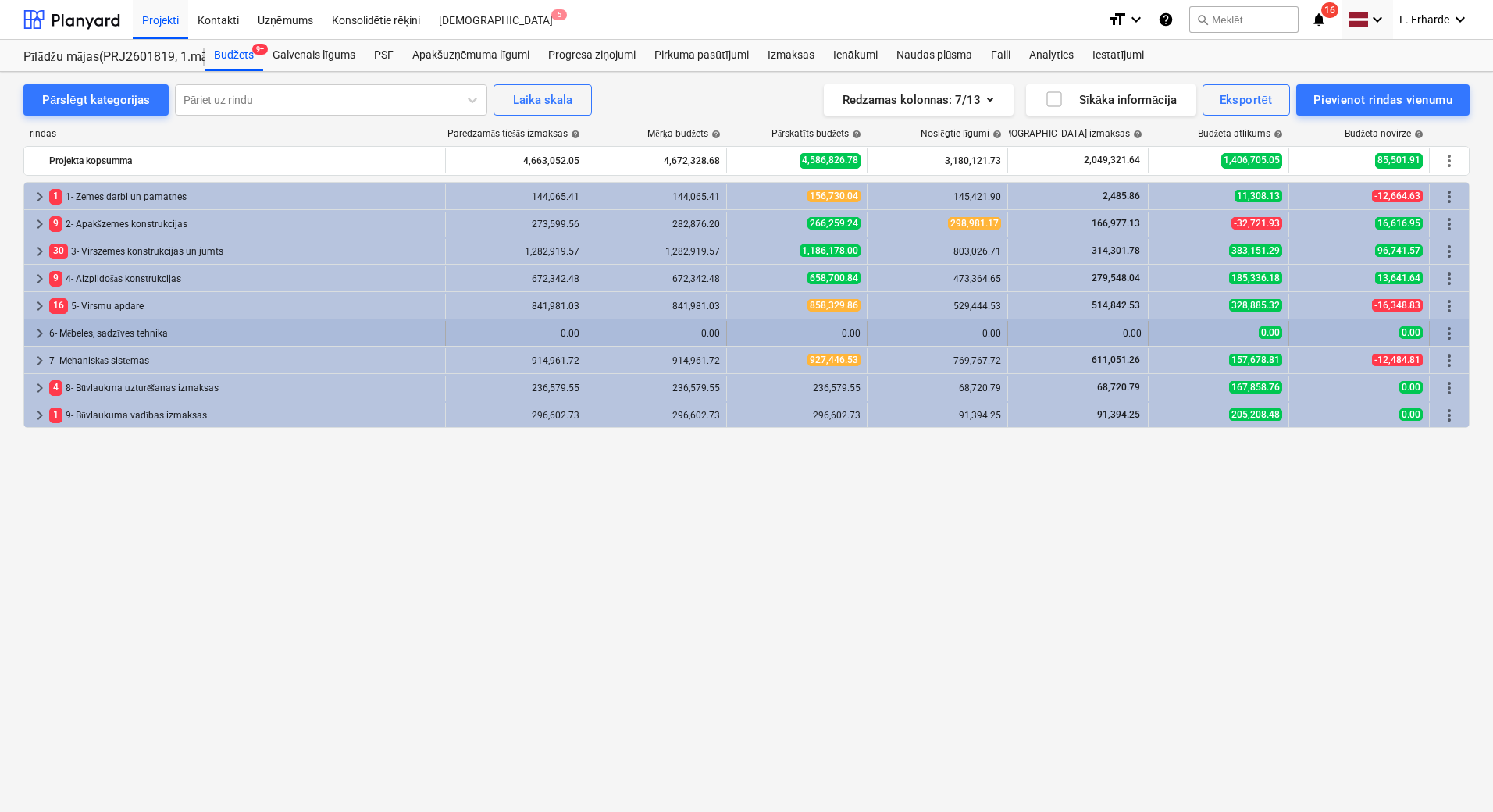 click on "6- Mēbeles, sadzīves tehnika" at bounding box center [244, 333] 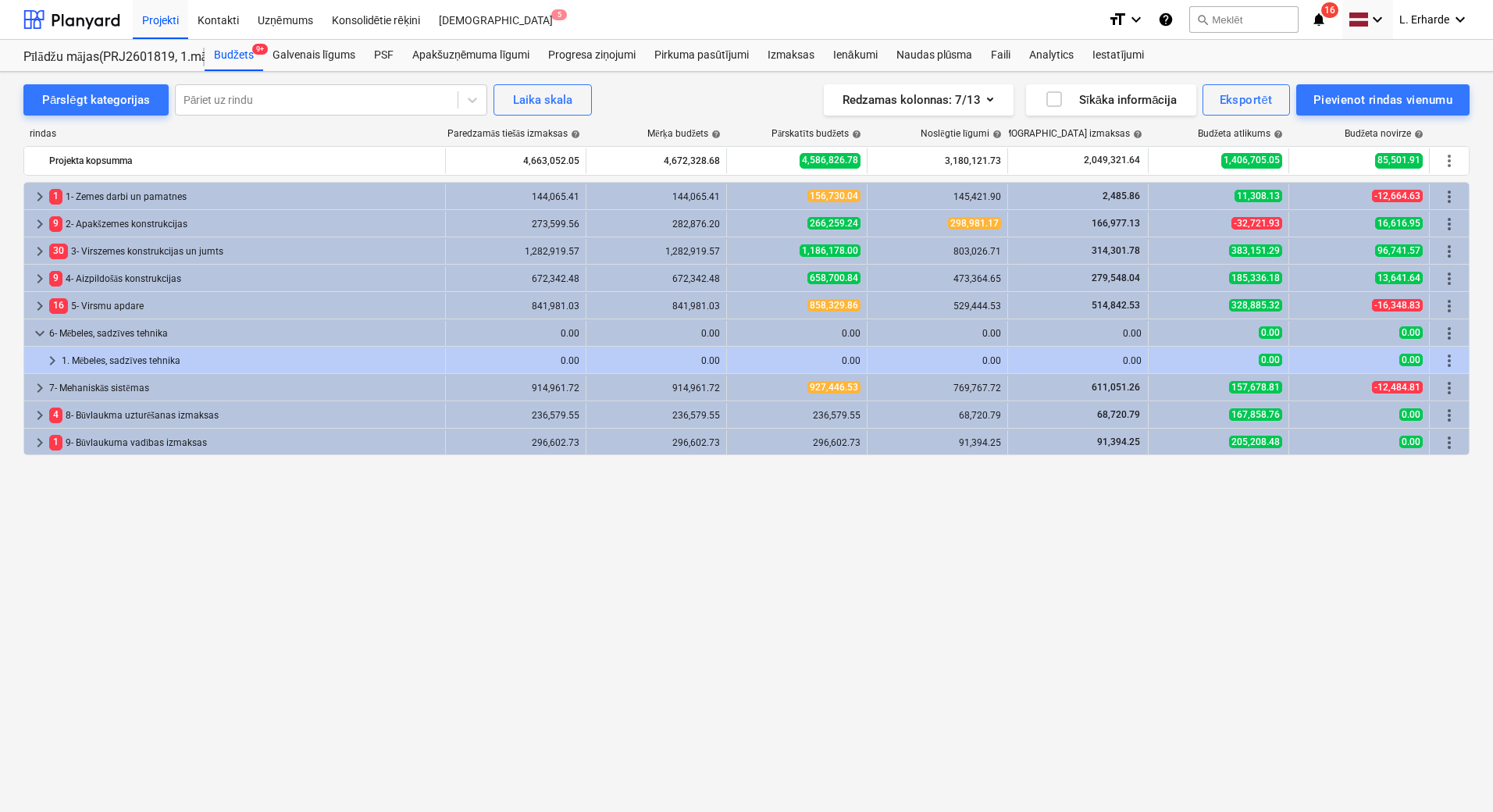 click on "6- Mēbeles, sadzīves tehnika" at bounding box center (244, 333) 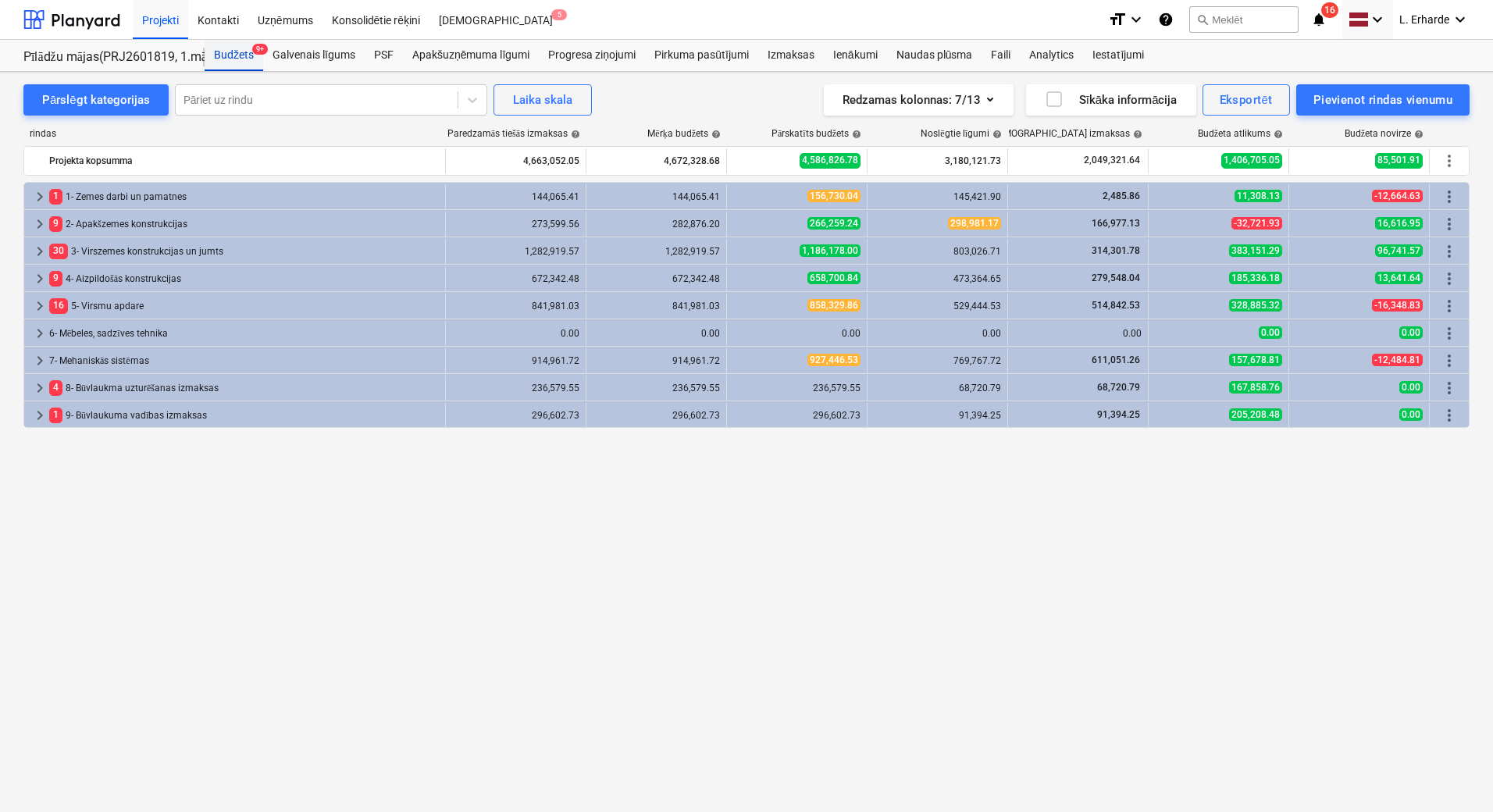 click on "Budžets 9+" at bounding box center (233, 55) 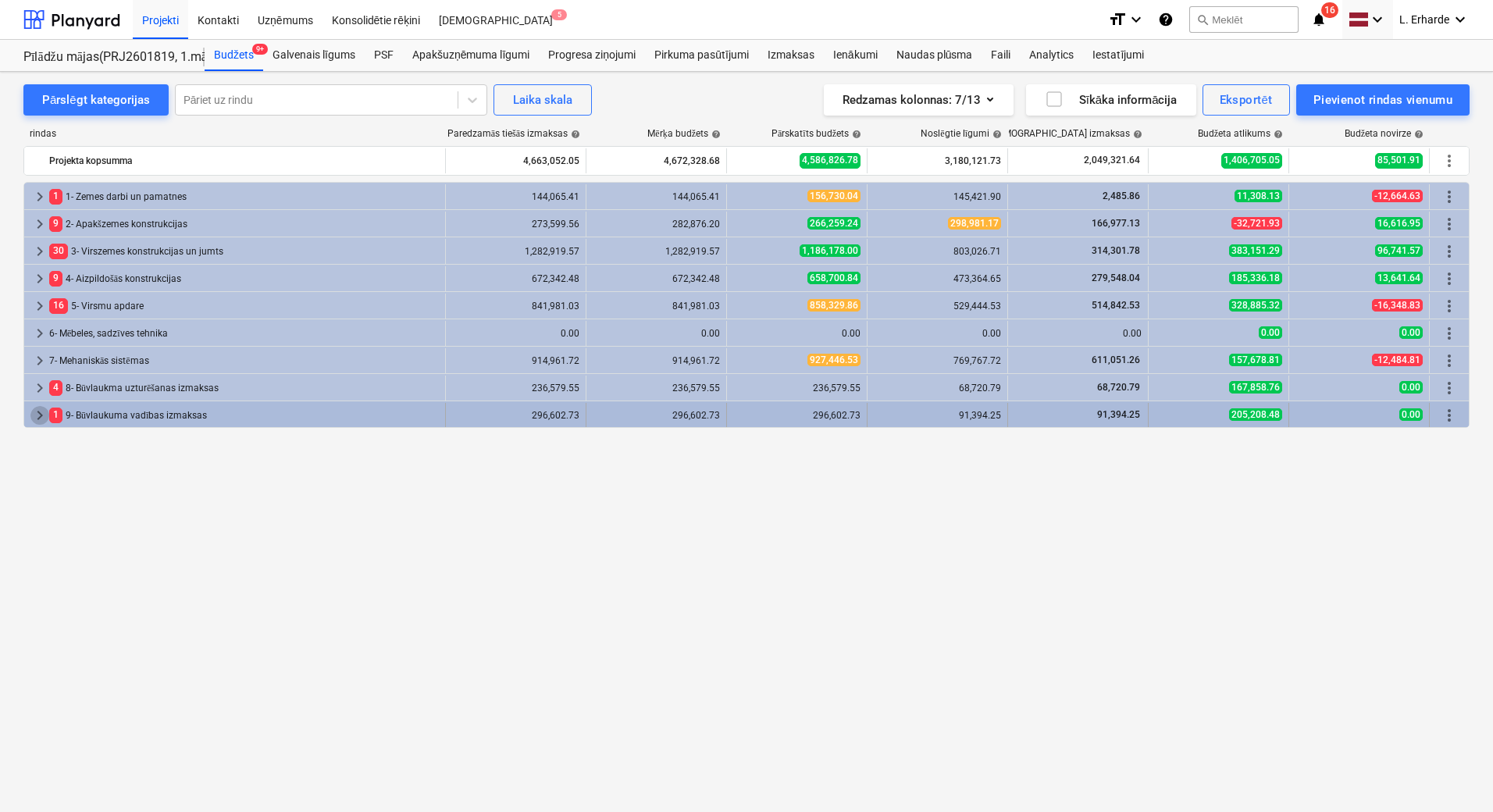 click on "keyboard_arrow_right" at bounding box center [40, 415] 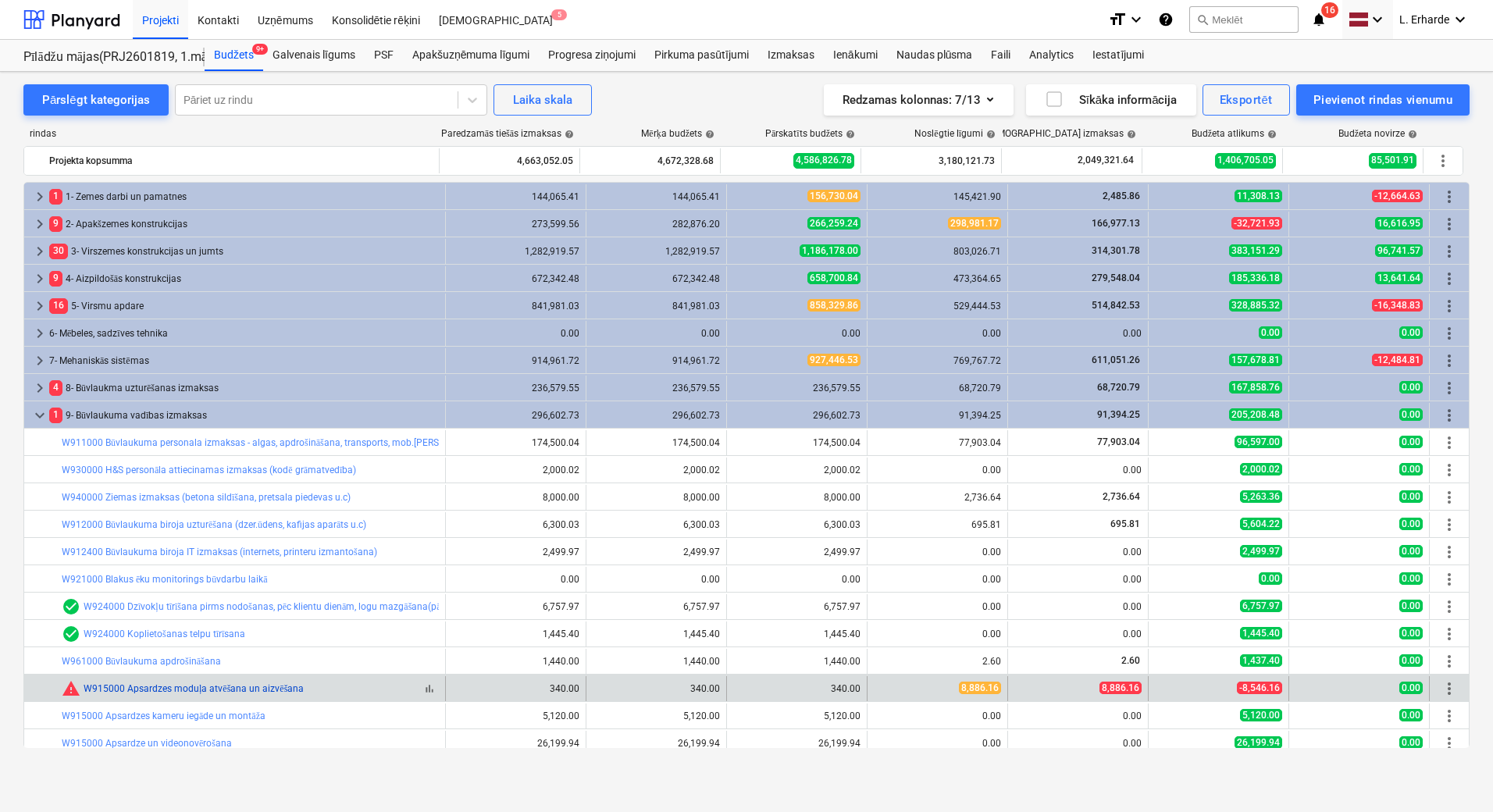 click on "W915000 Apsardzes moduļa atvēšana un aizvēšana" at bounding box center [194, 689] 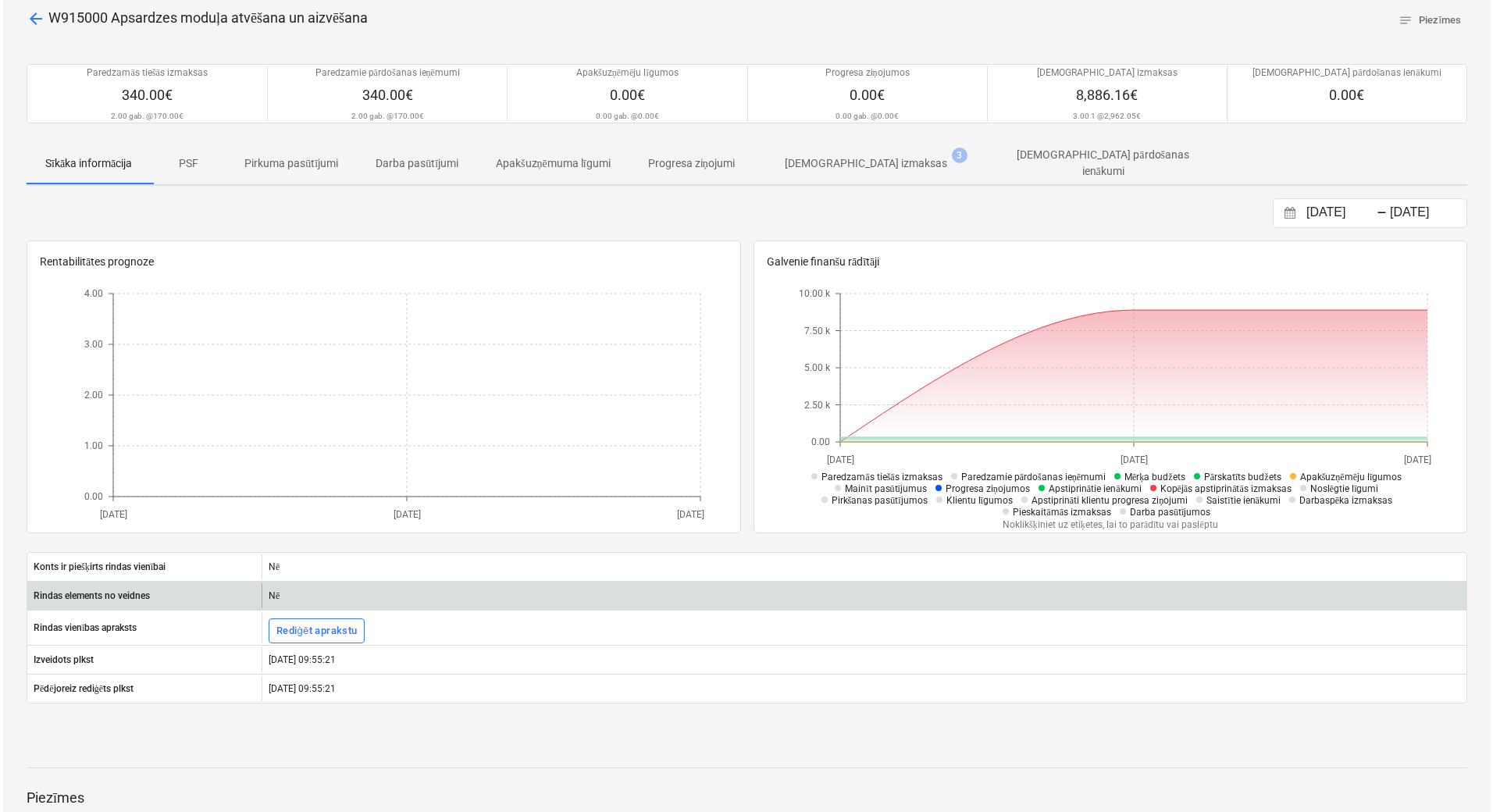 scroll, scrollTop: 0, scrollLeft: 0, axis: both 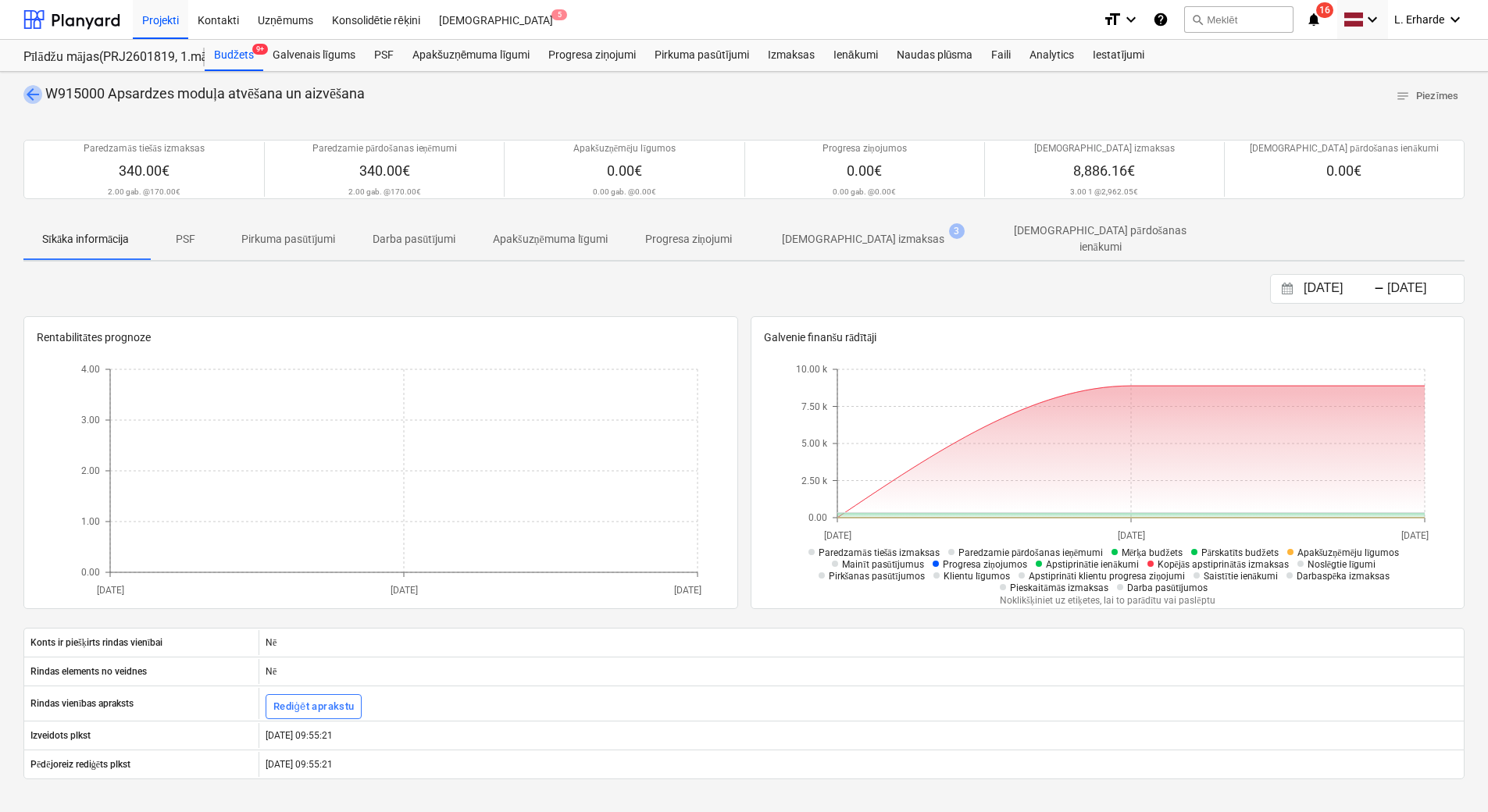 click on "arrow_back" at bounding box center [33, 94] 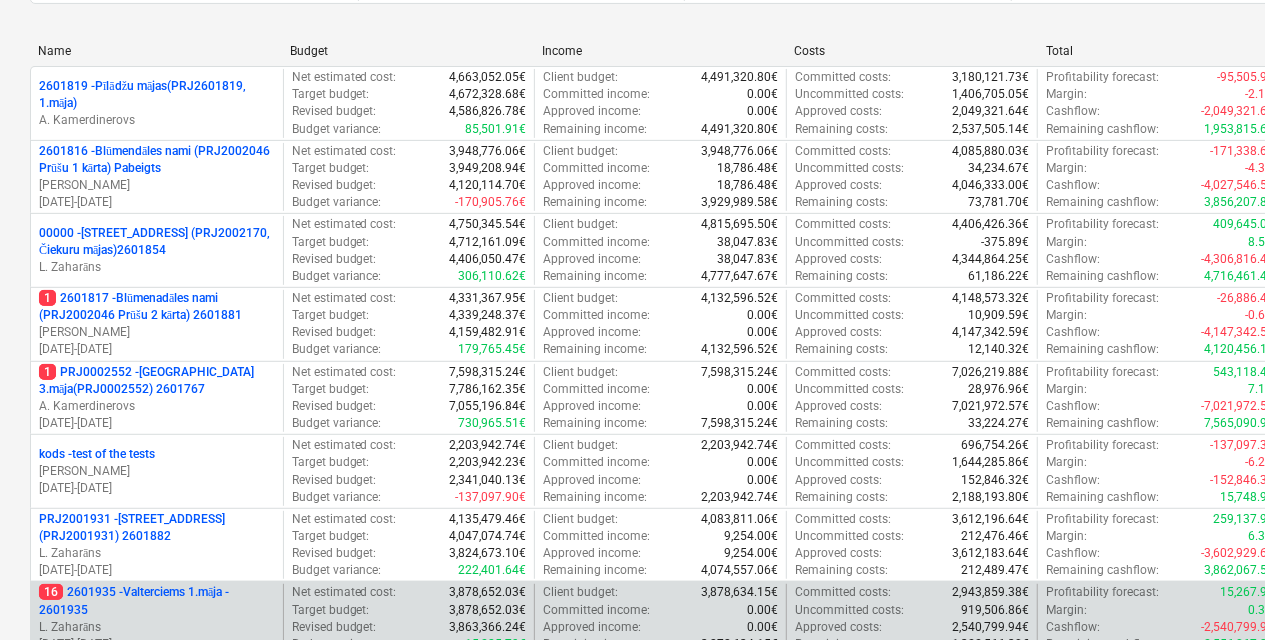 scroll, scrollTop: 0, scrollLeft: 0, axis: both 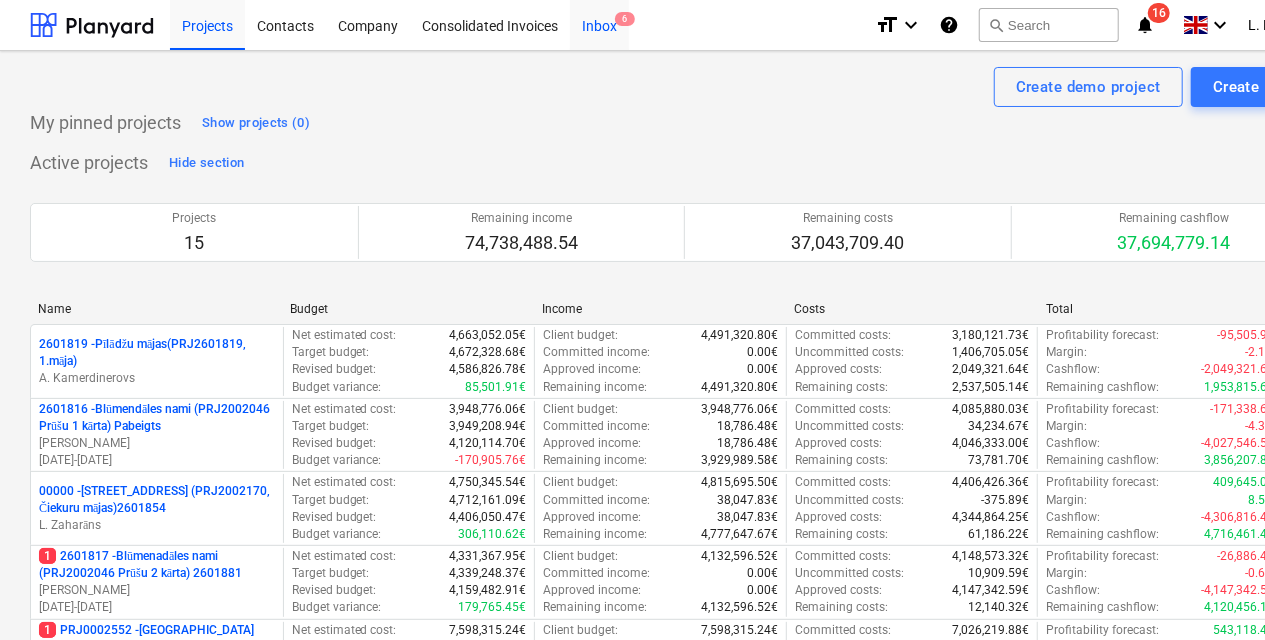 click on "Inbox 6" at bounding box center (599, 24) 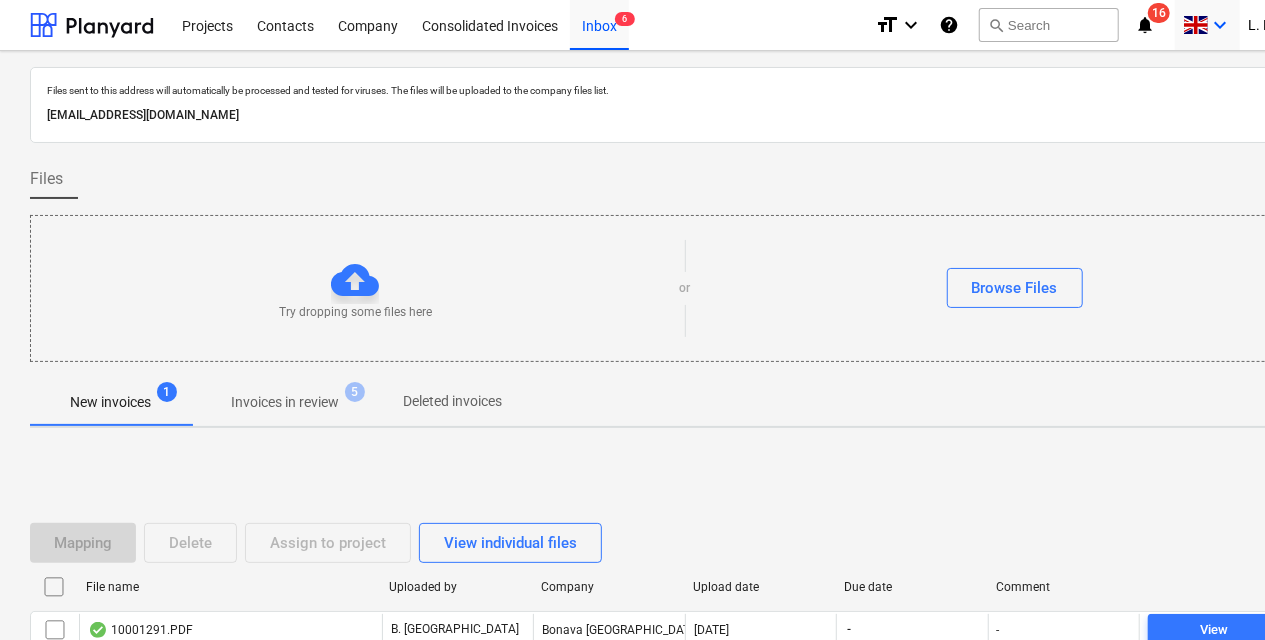 click on "keyboard_arrow_down" at bounding box center (1220, 25) 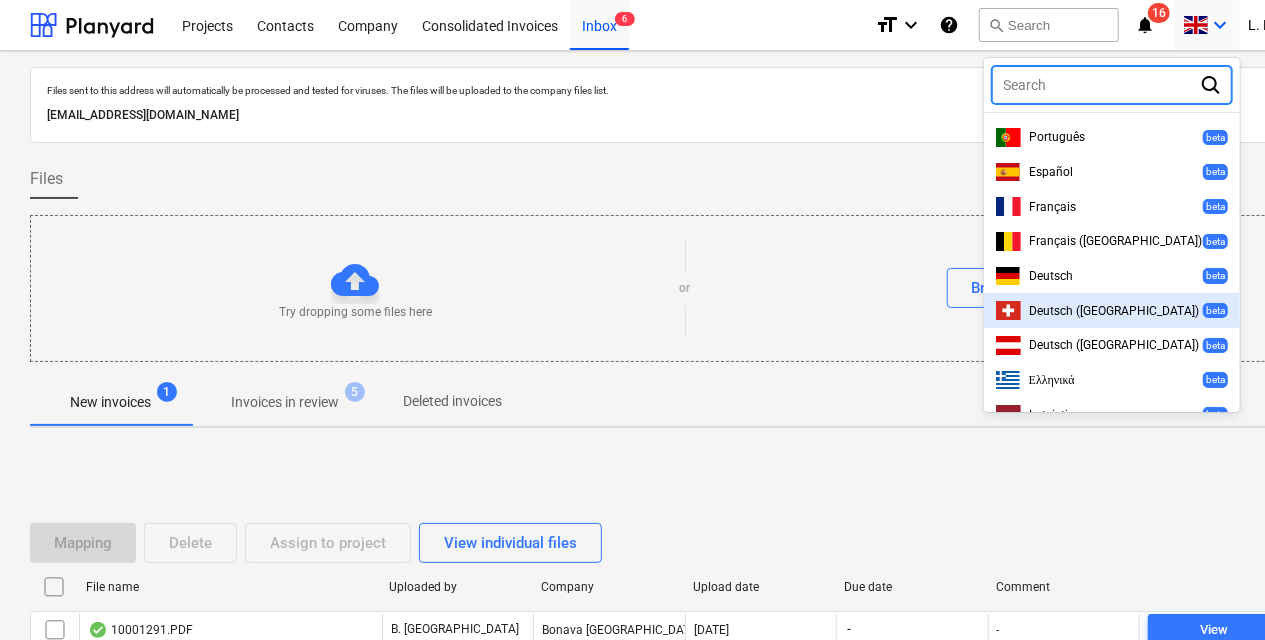 scroll, scrollTop: 540, scrollLeft: 0, axis: vertical 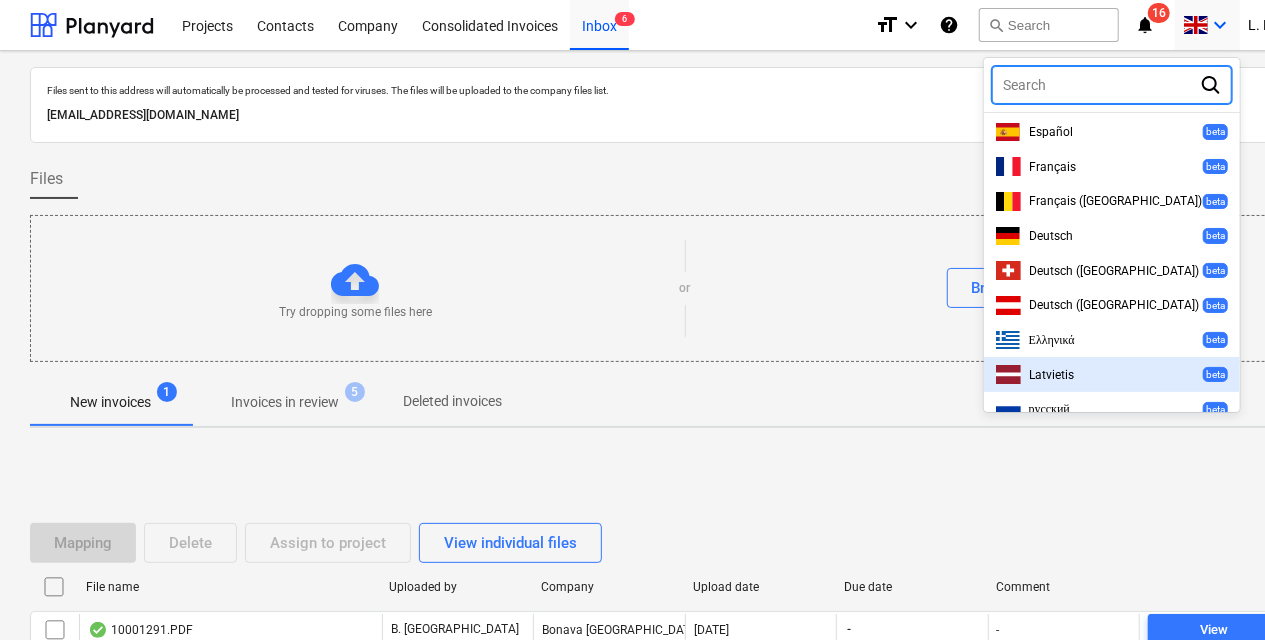 click at bounding box center [632, 320] 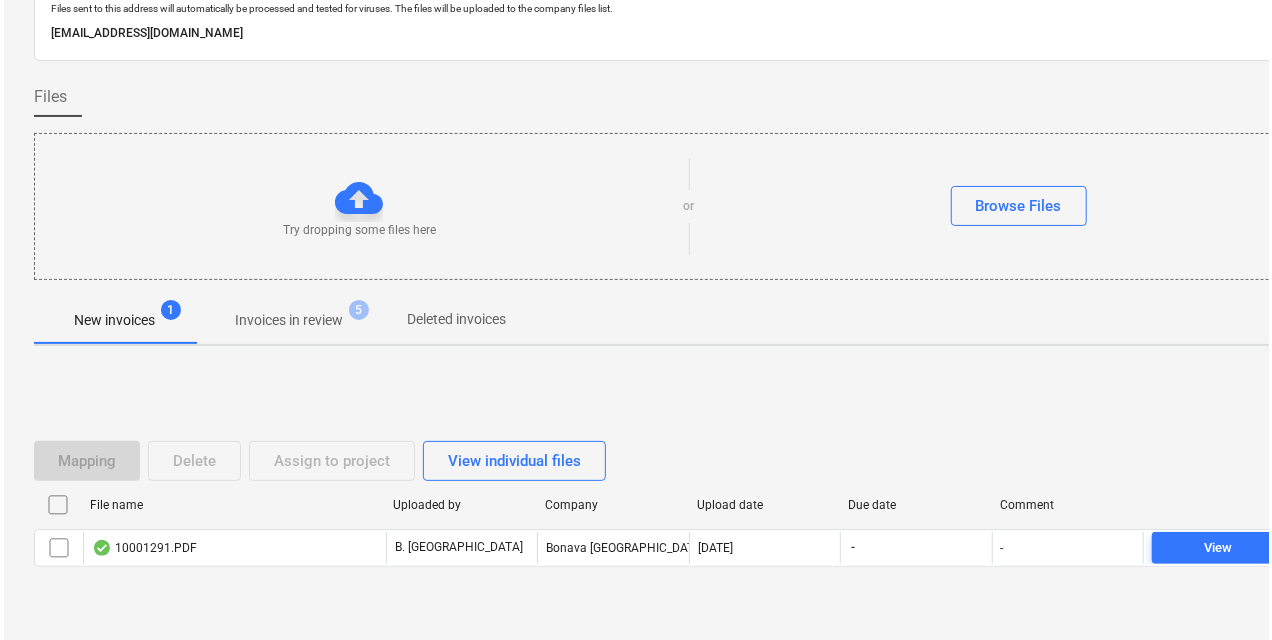 scroll, scrollTop: 134, scrollLeft: 0, axis: vertical 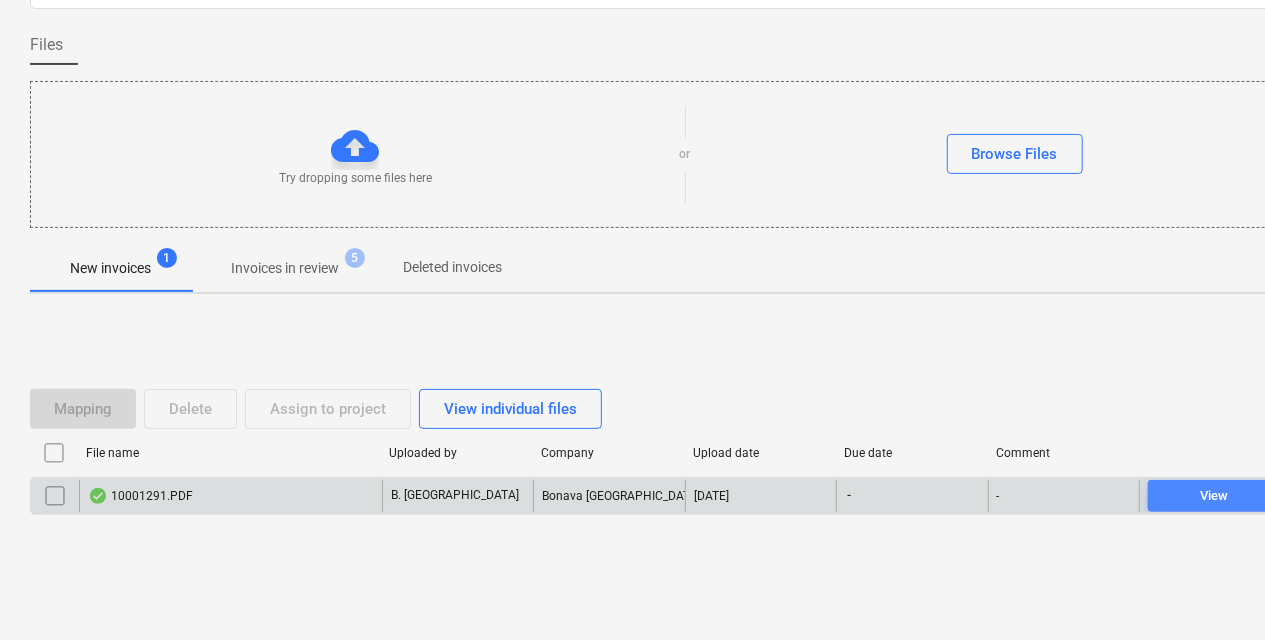 click on "View" at bounding box center [1214, 496] 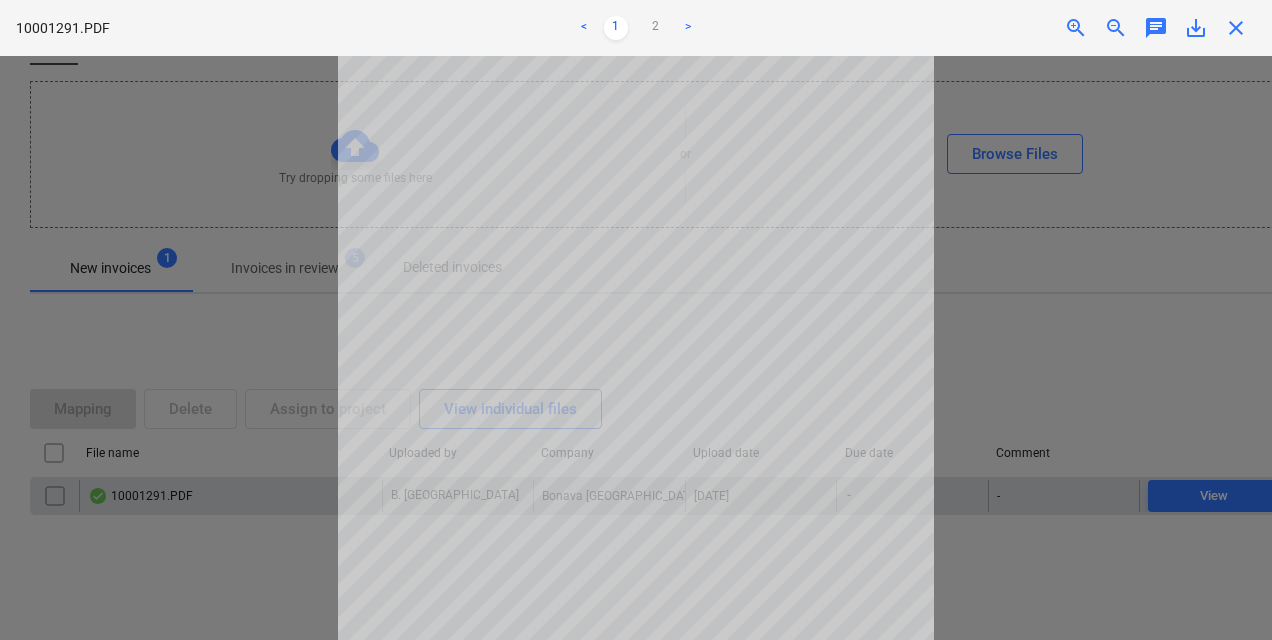 scroll, scrollTop: 262, scrollLeft: 0, axis: vertical 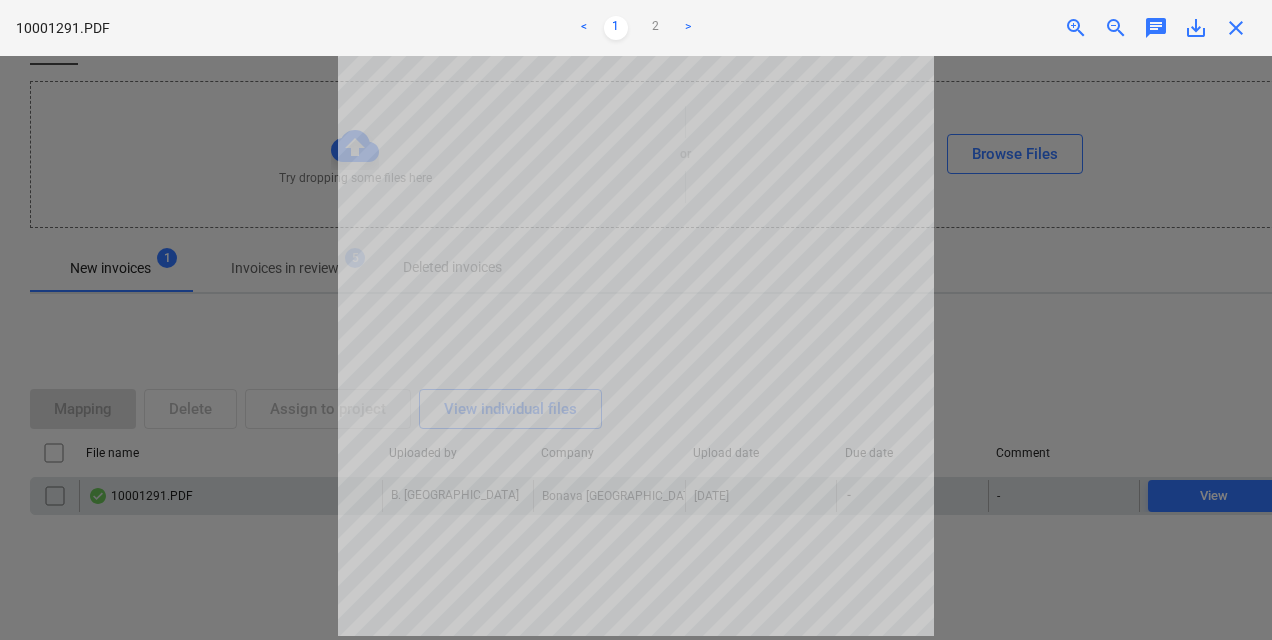 click at bounding box center (636, 348) 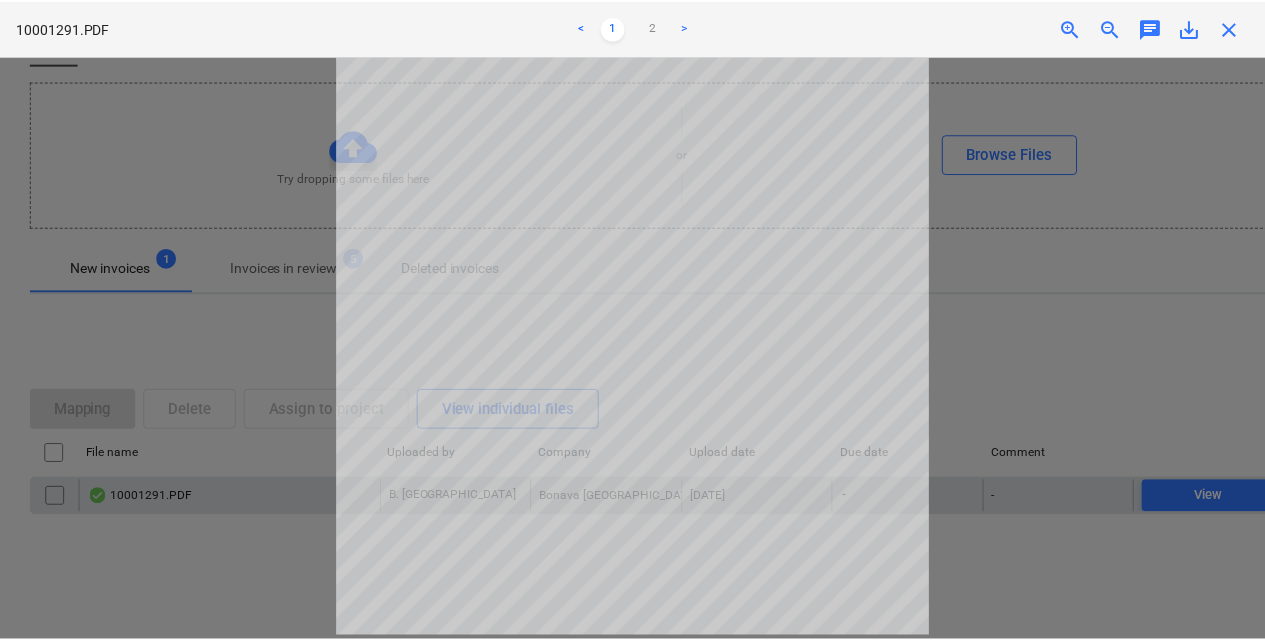 scroll, scrollTop: 0, scrollLeft: 0, axis: both 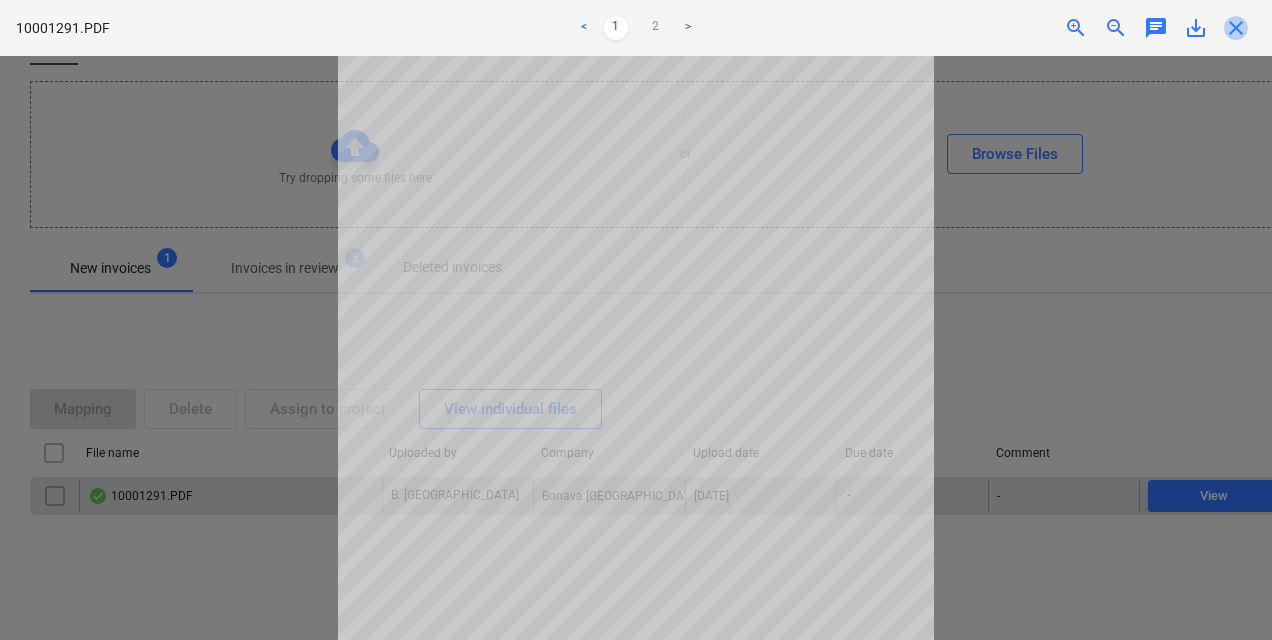 click on "close" at bounding box center [1236, 28] 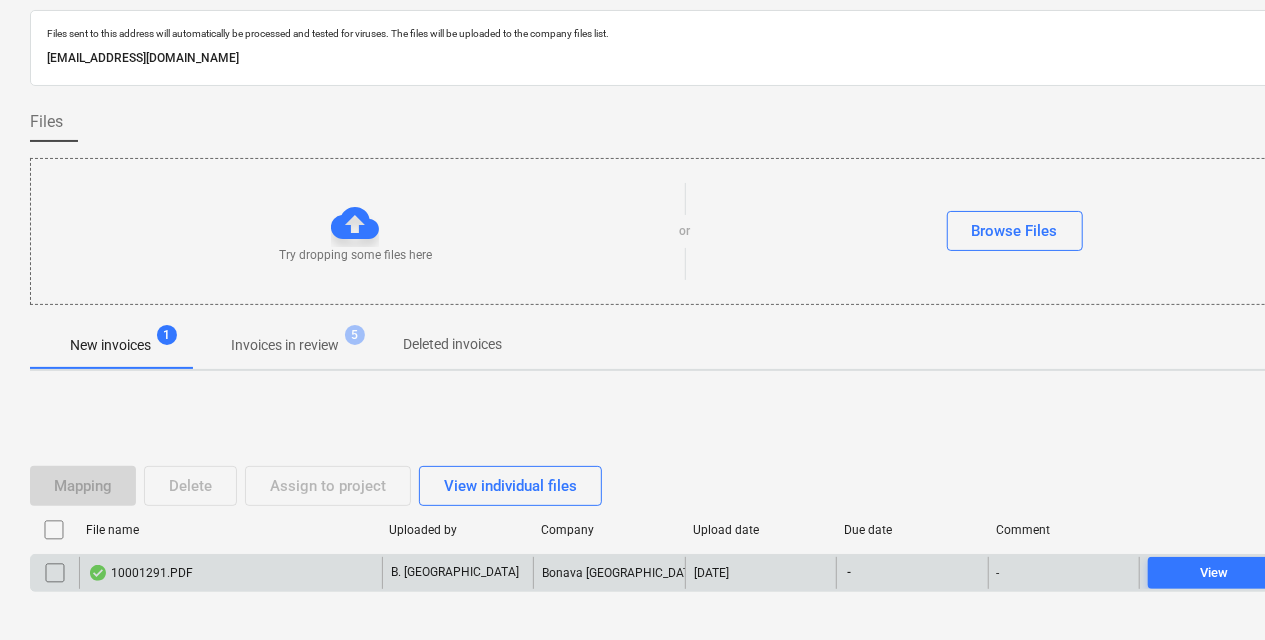 scroll, scrollTop: 0, scrollLeft: 0, axis: both 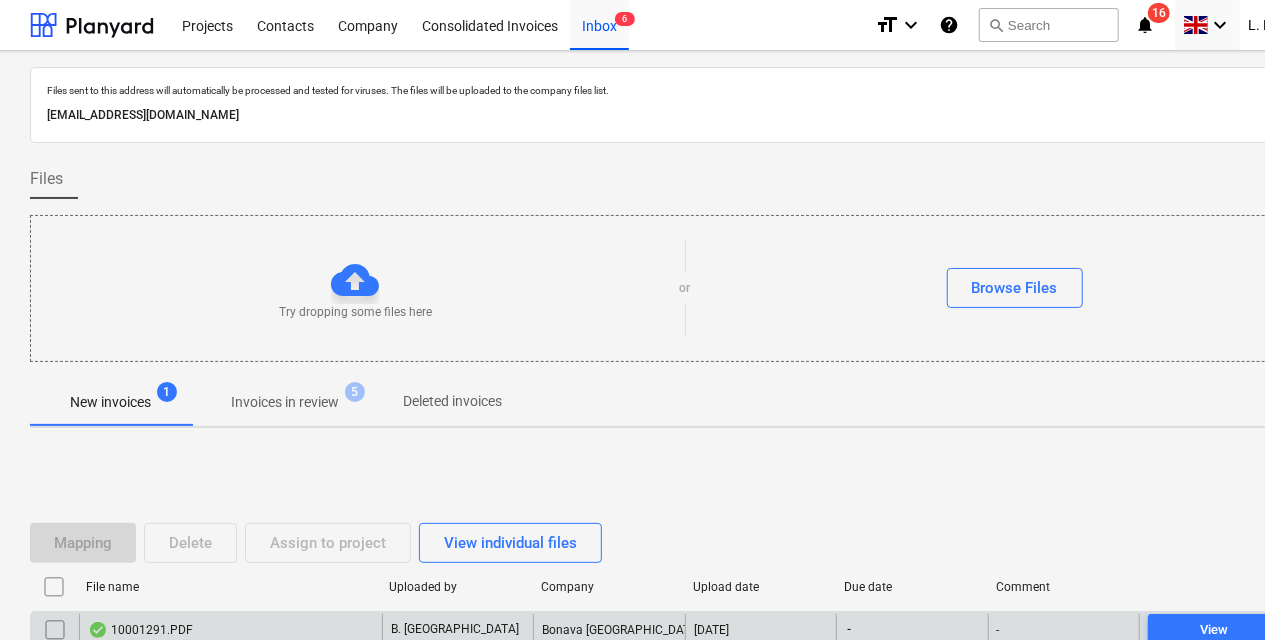 click on "notifications" at bounding box center [1145, 25] 